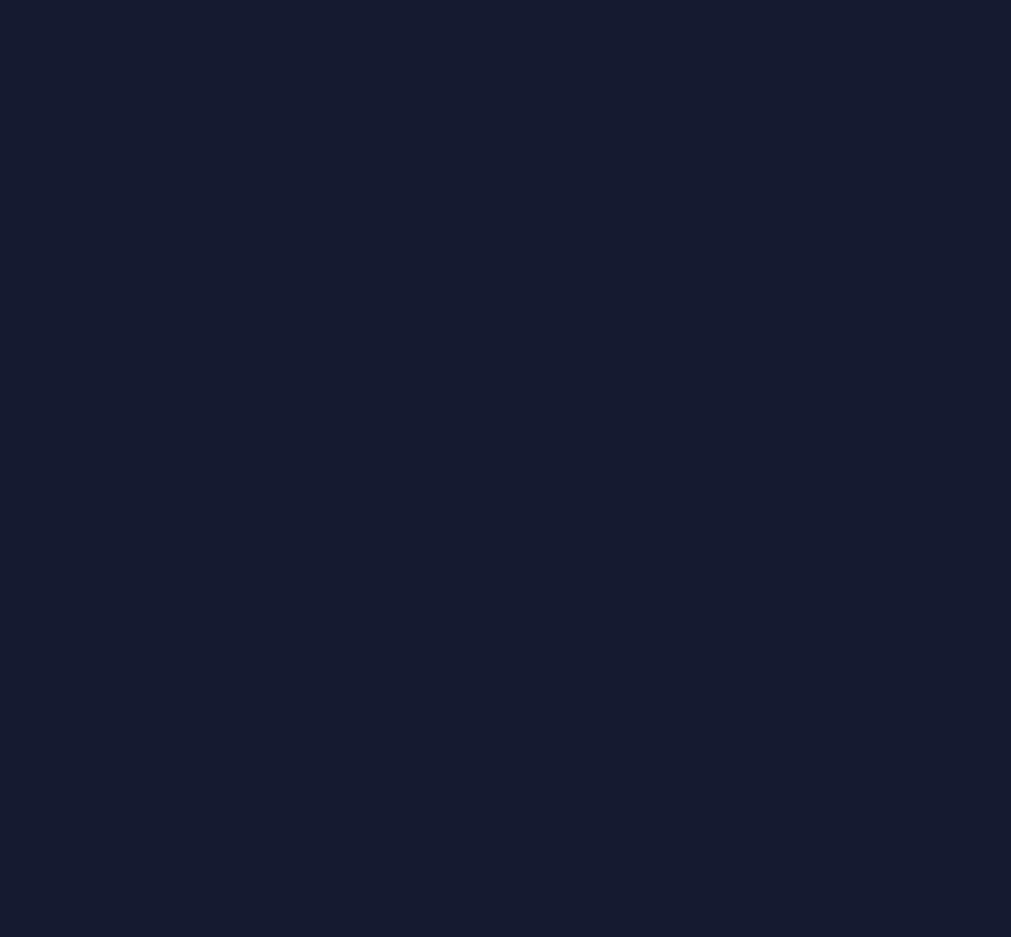 scroll, scrollTop: 0, scrollLeft: 0, axis: both 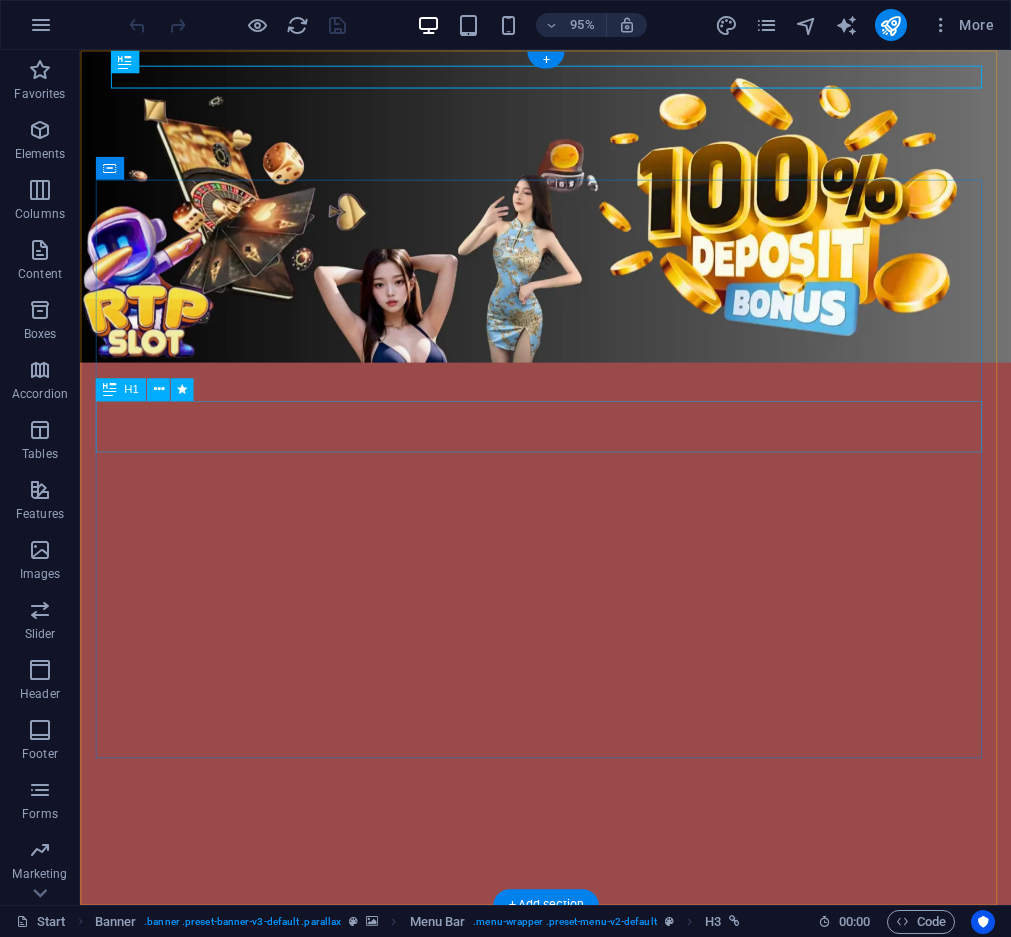 click on "Bewin999" at bounding box center (570, 1193) 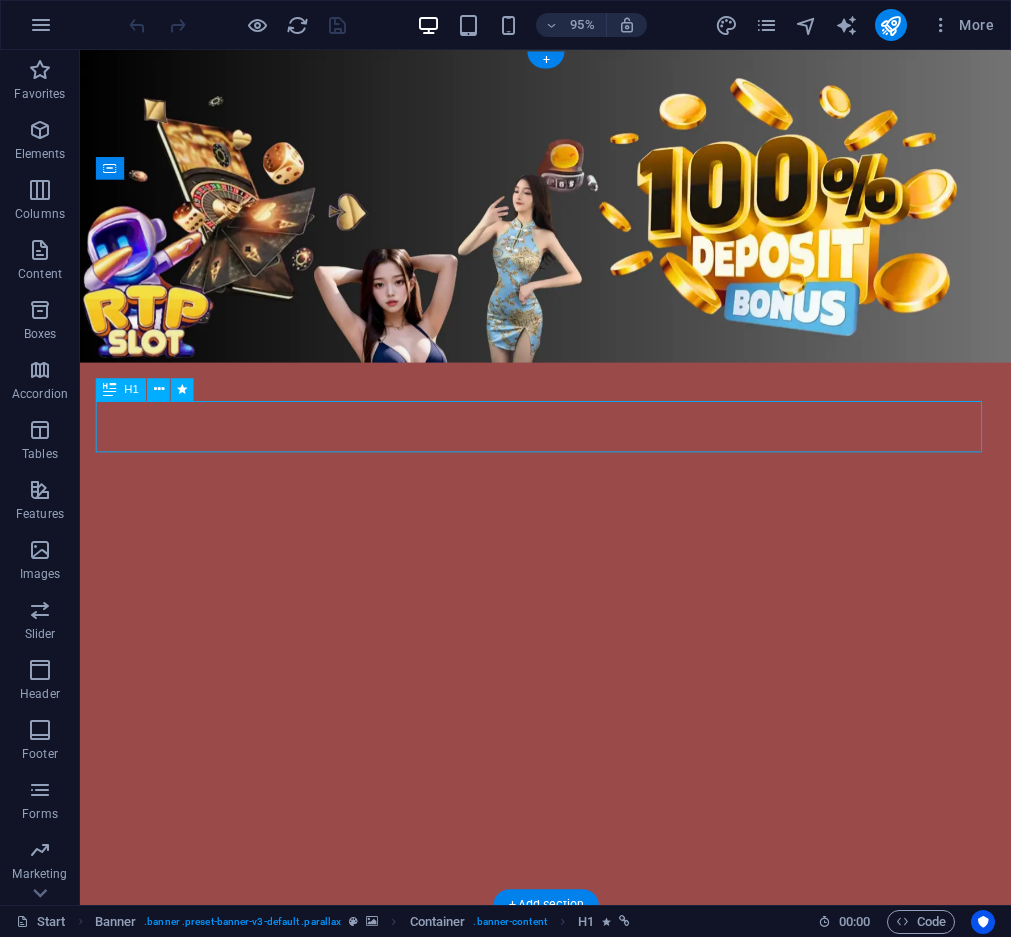click on "Bewin999" at bounding box center (570, 1193) 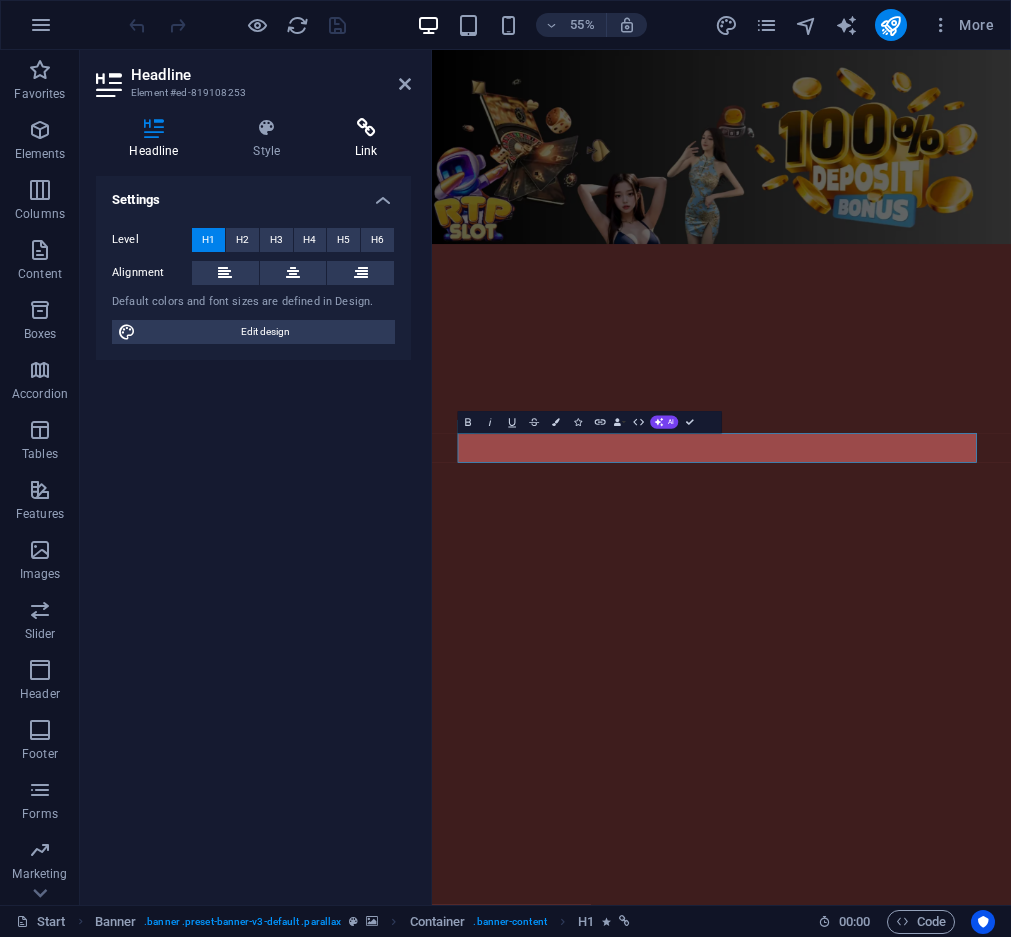 click on "Link" at bounding box center [366, 139] 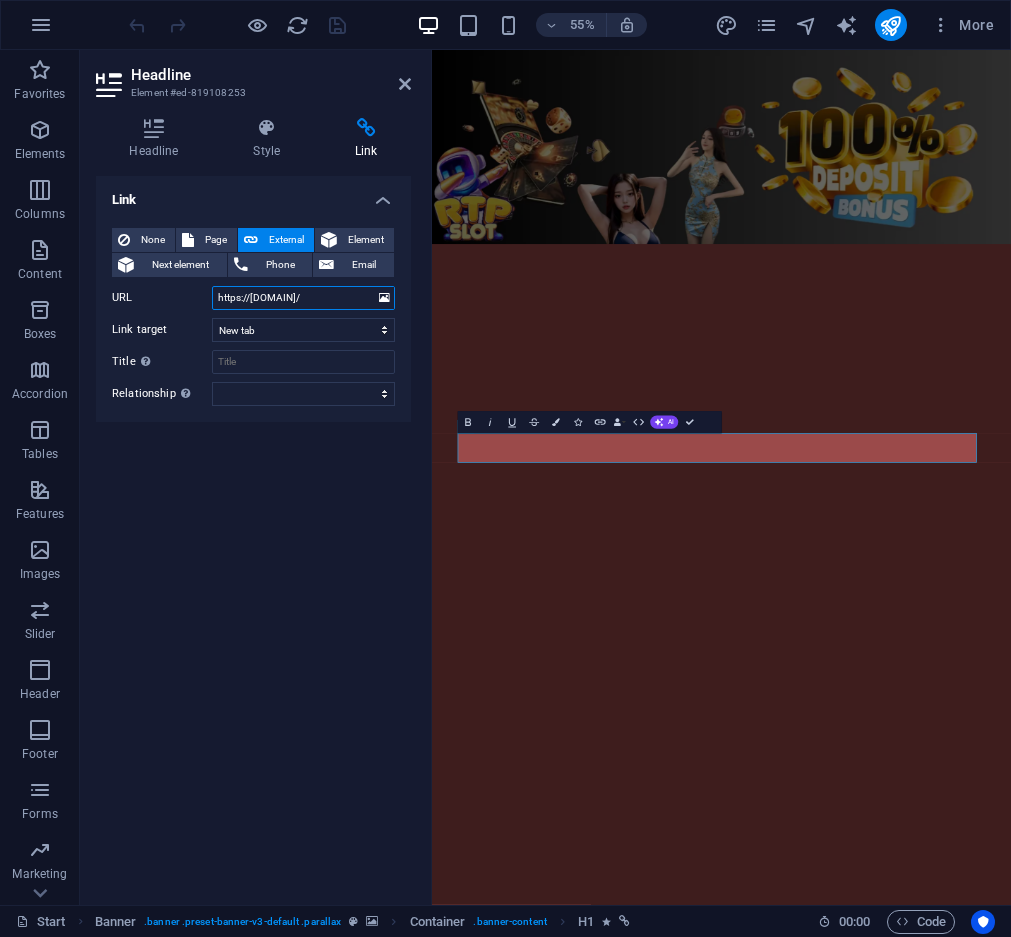 click on "https://[DOMAIN]/" at bounding box center (303, 298) 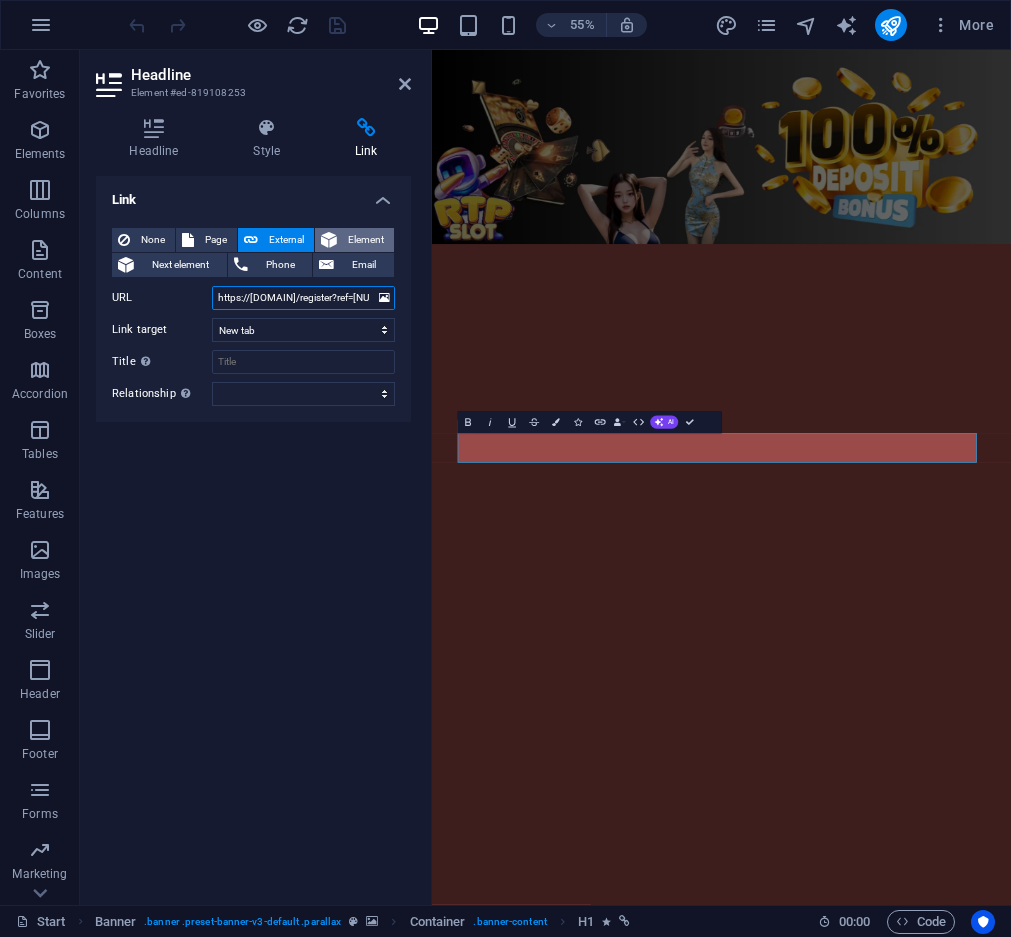 scroll, scrollTop: 0, scrollLeft: 57, axis: horizontal 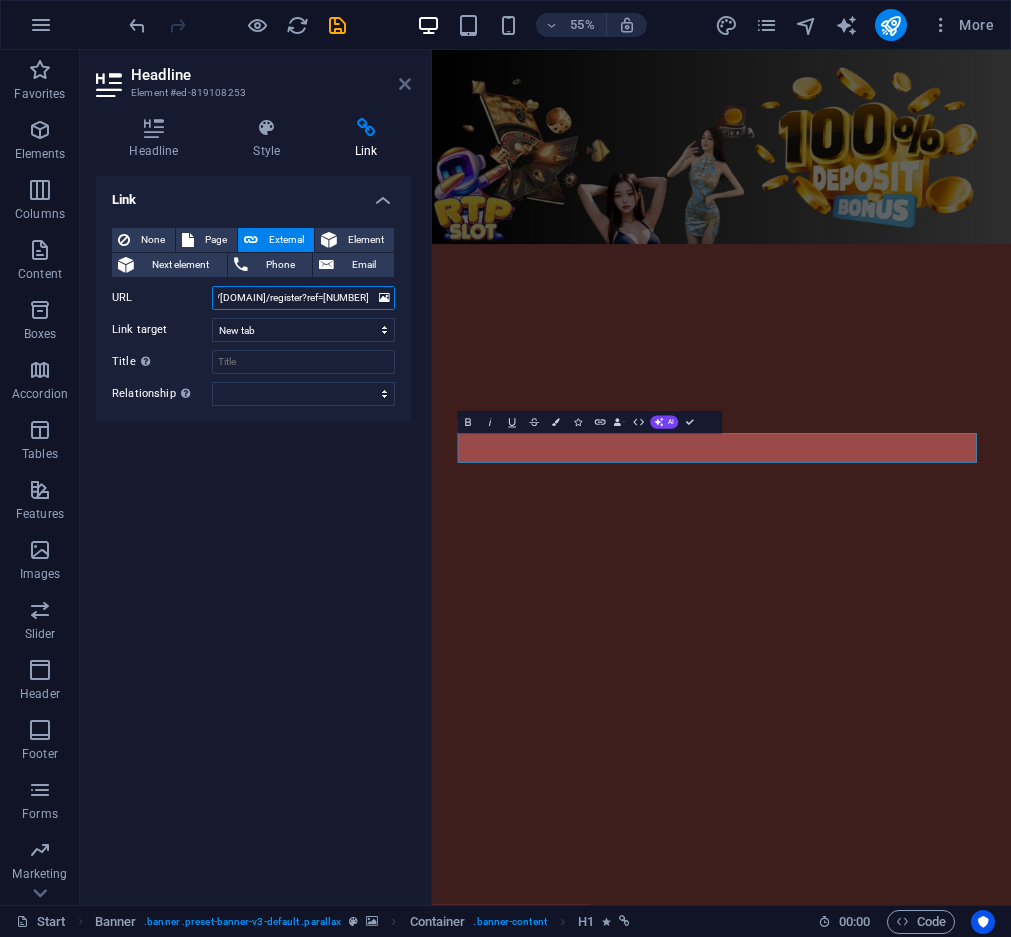 type on "https://[DOMAIN]/register?ref=[NUMBER]" 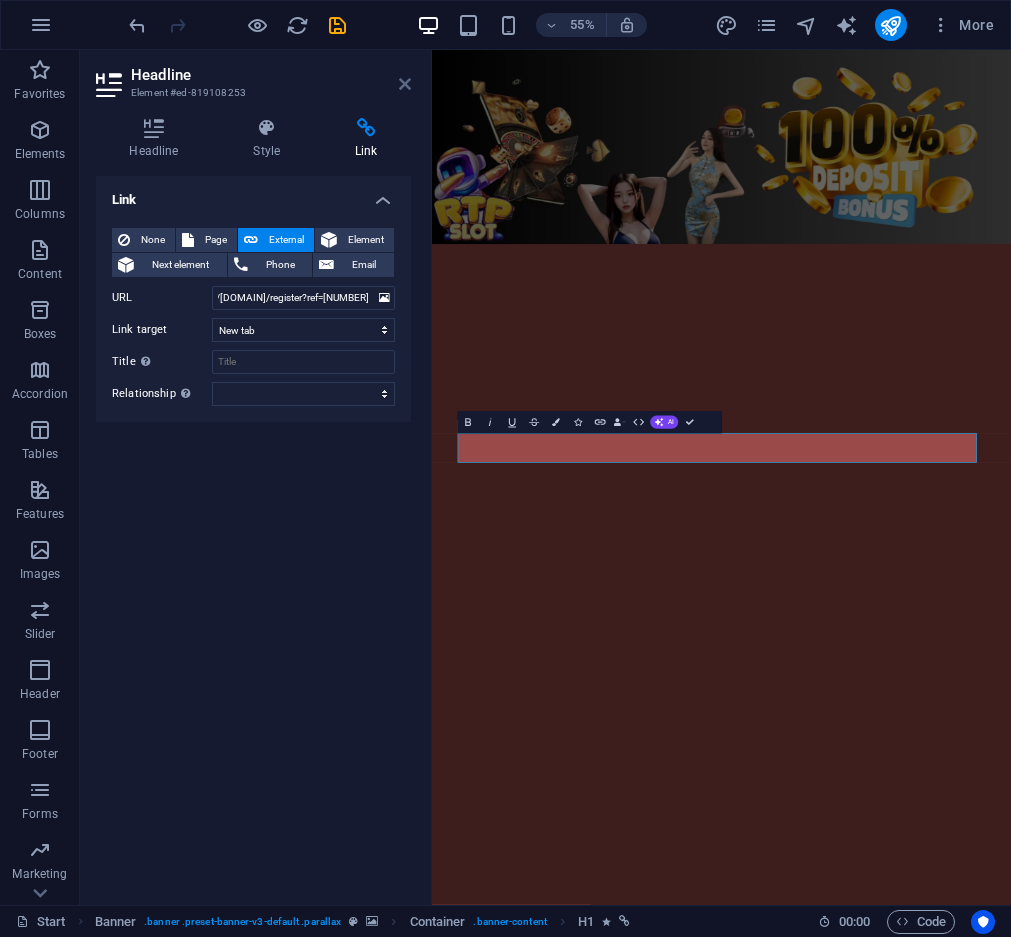 scroll, scrollTop: 0, scrollLeft: 0, axis: both 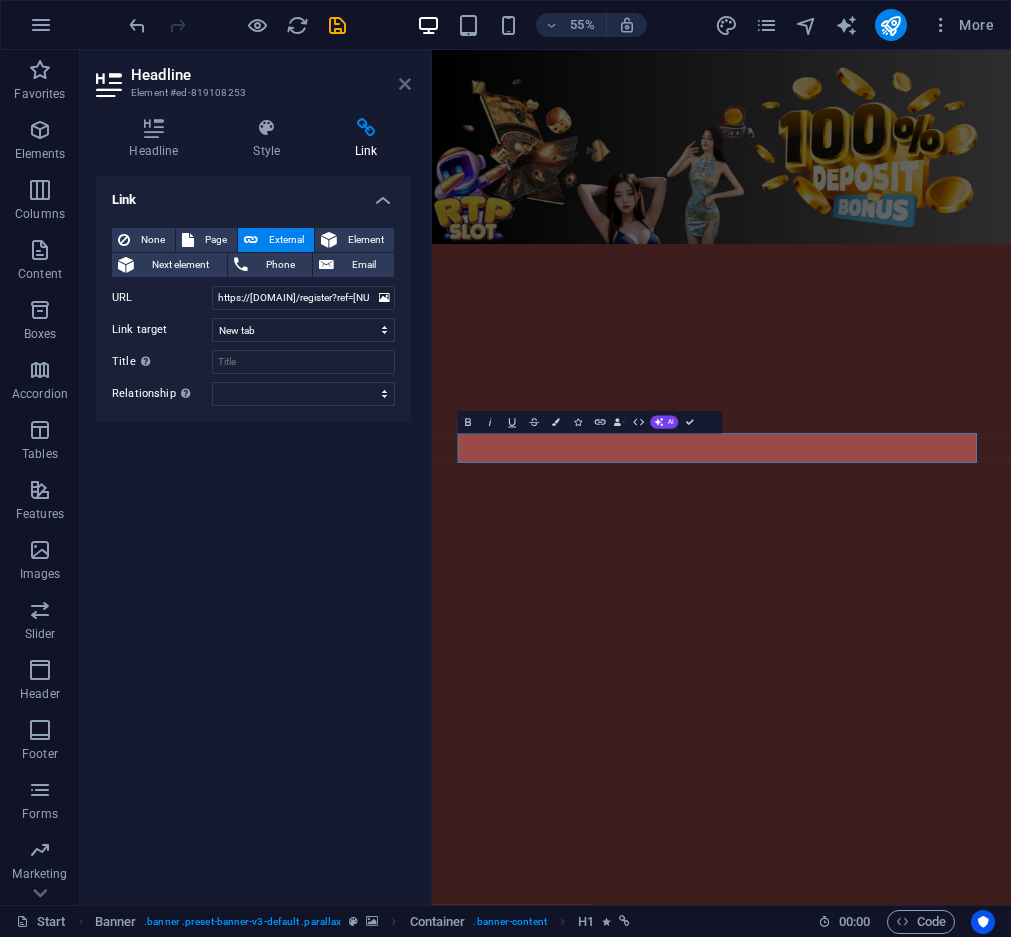 click at bounding box center [405, 84] 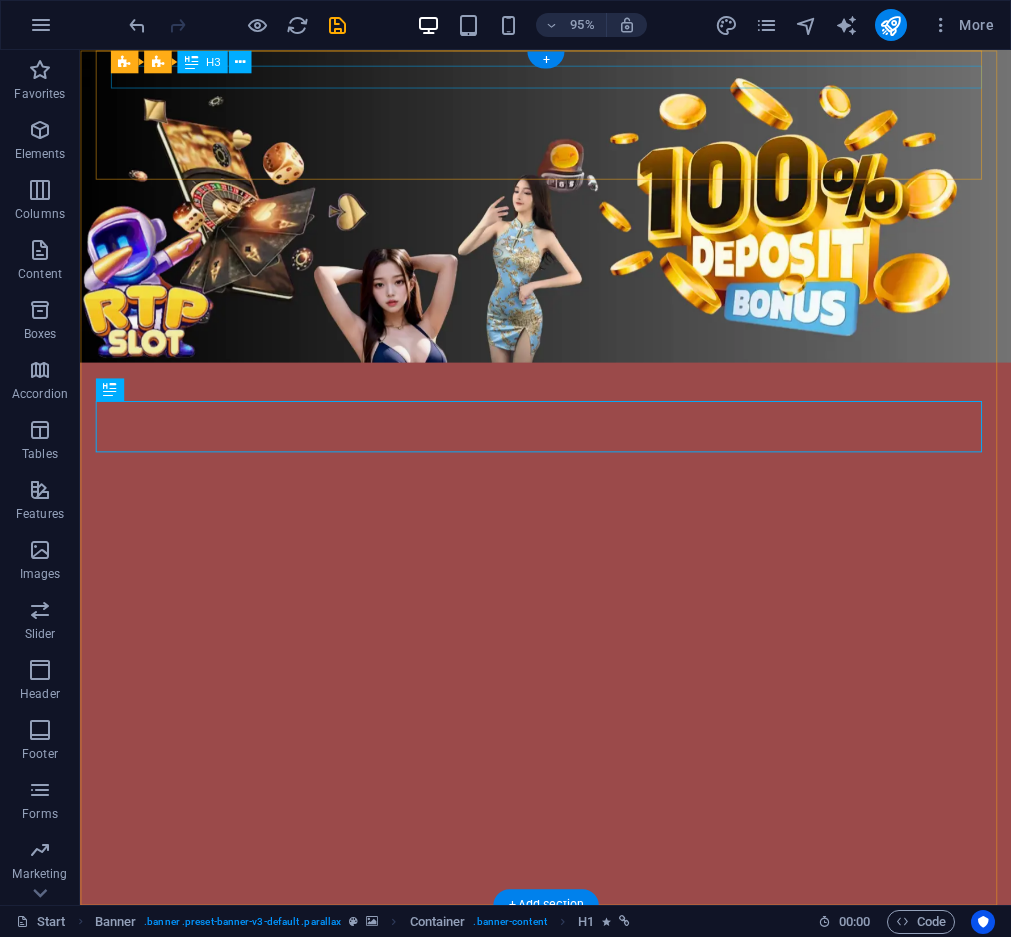 click on "BEWIN999" at bounding box center [578, 1633] 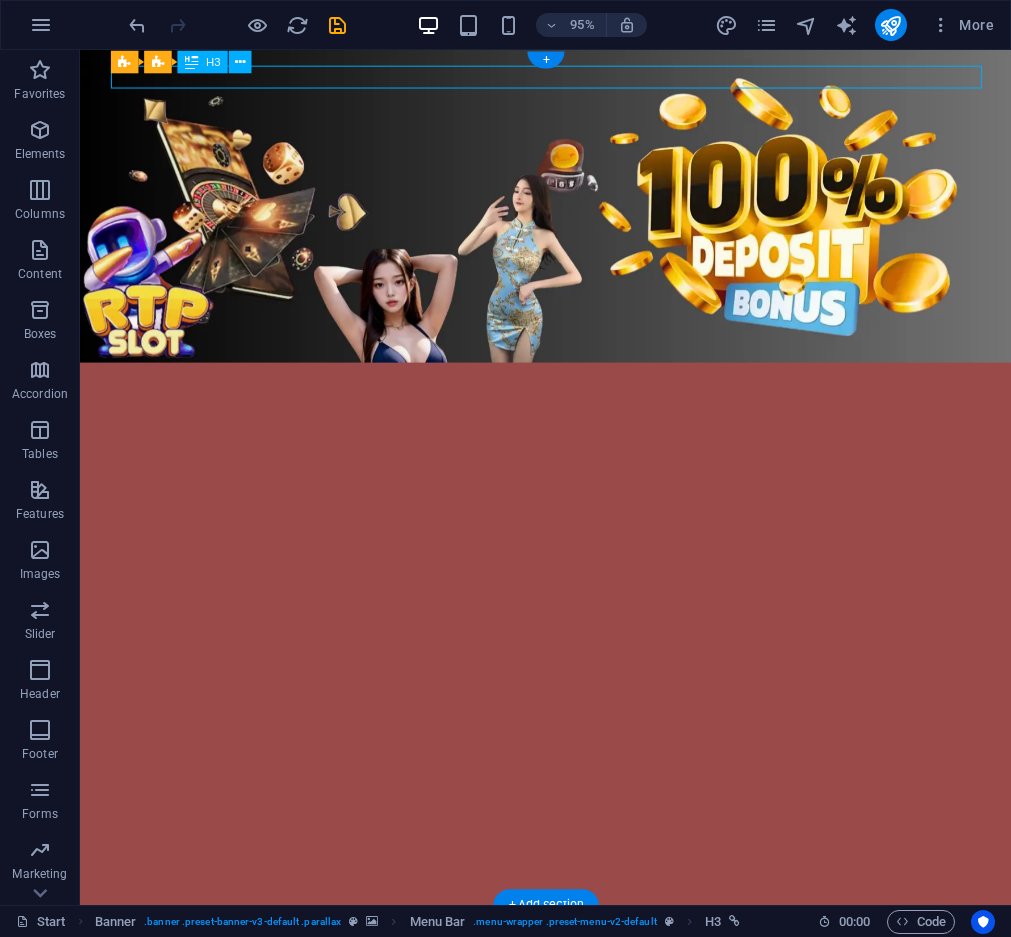 click on "BEWIN999" at bounding box center [578, 1633] 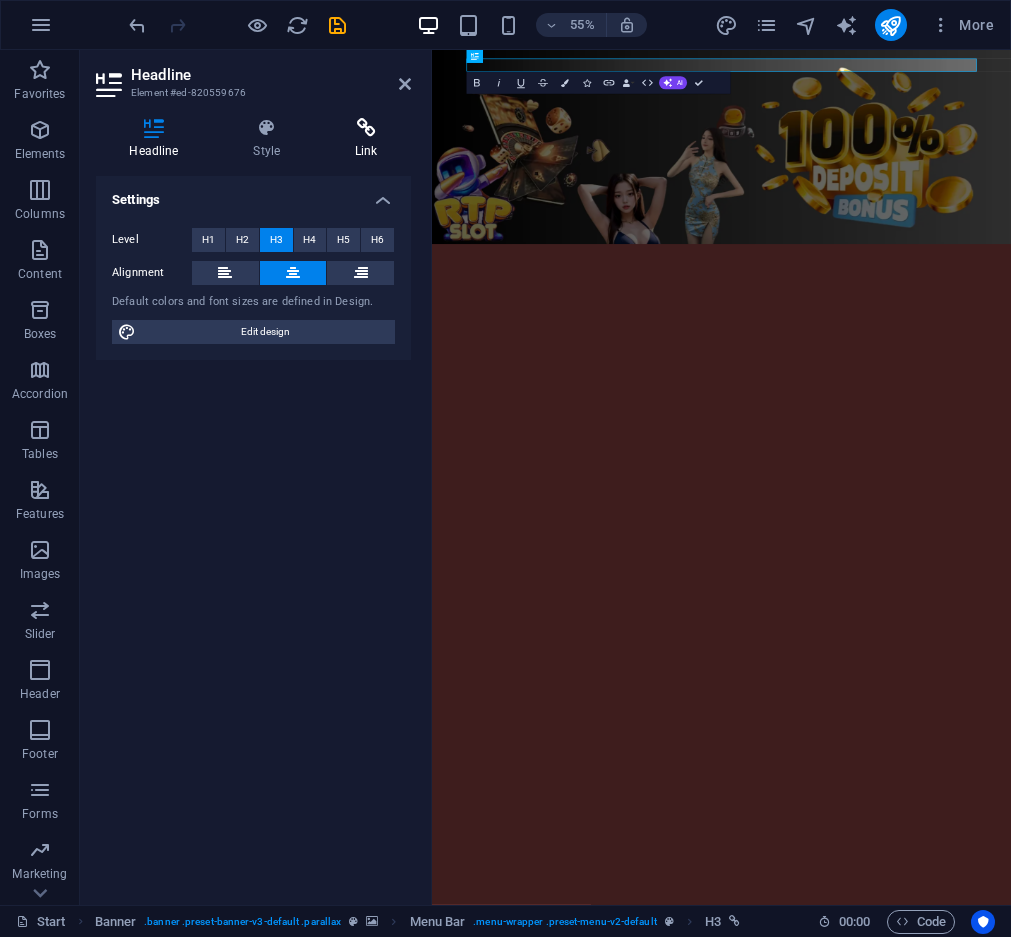 click at bounding box center (366, 128) 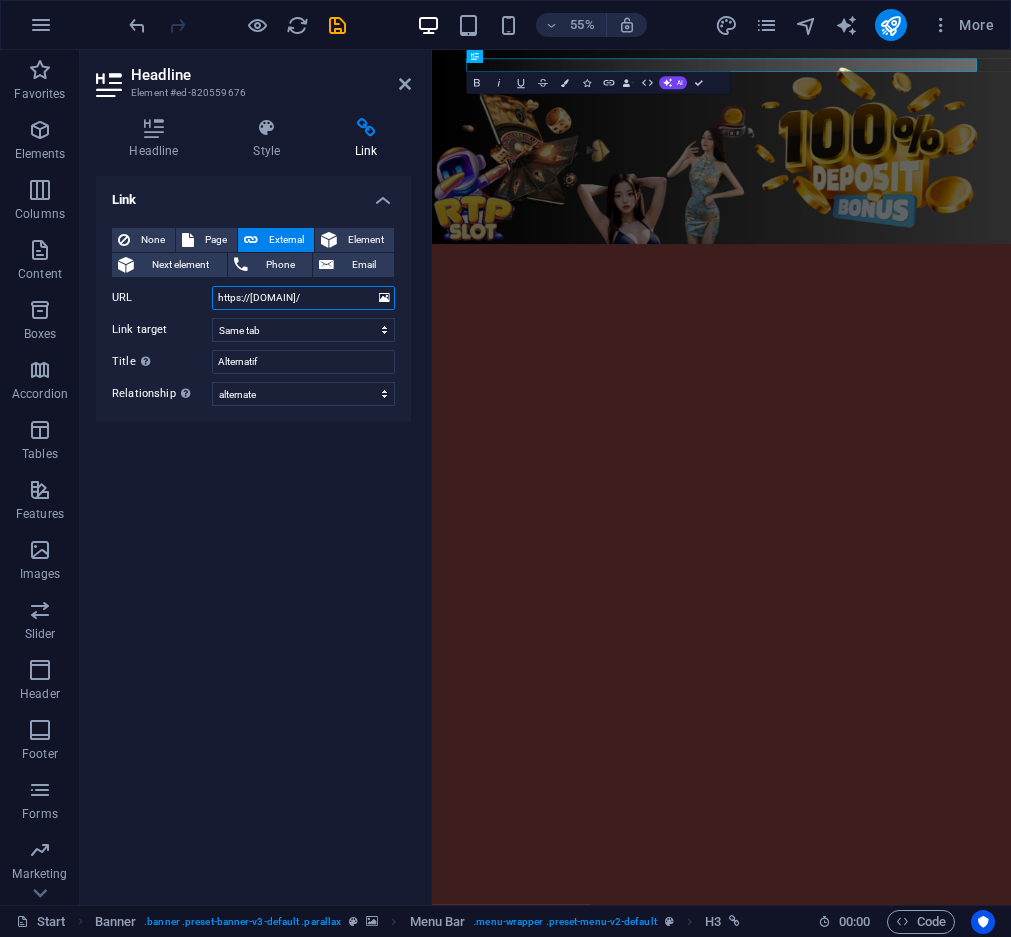 click on "https://[DOMAIN]/" at bounding box center (303, 298) 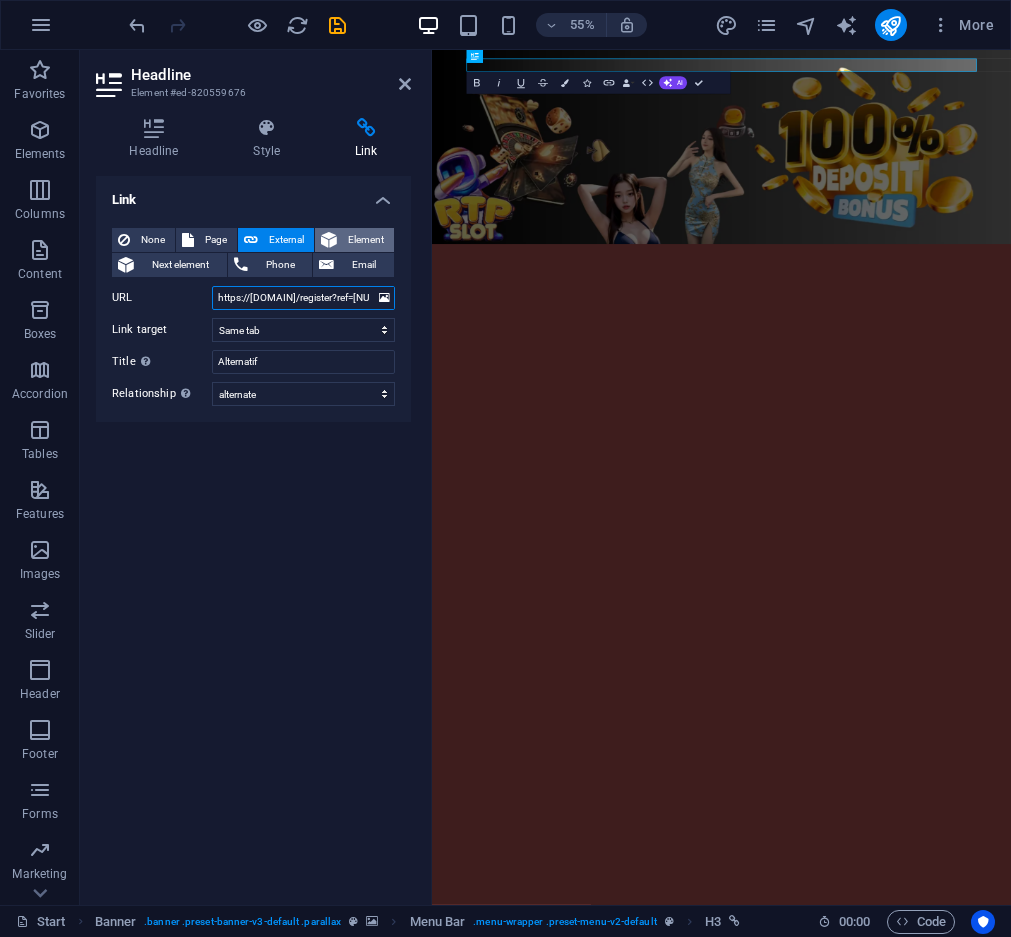 scroll, scrollTop: 0, scrollLeft: 57, axis: horizontal 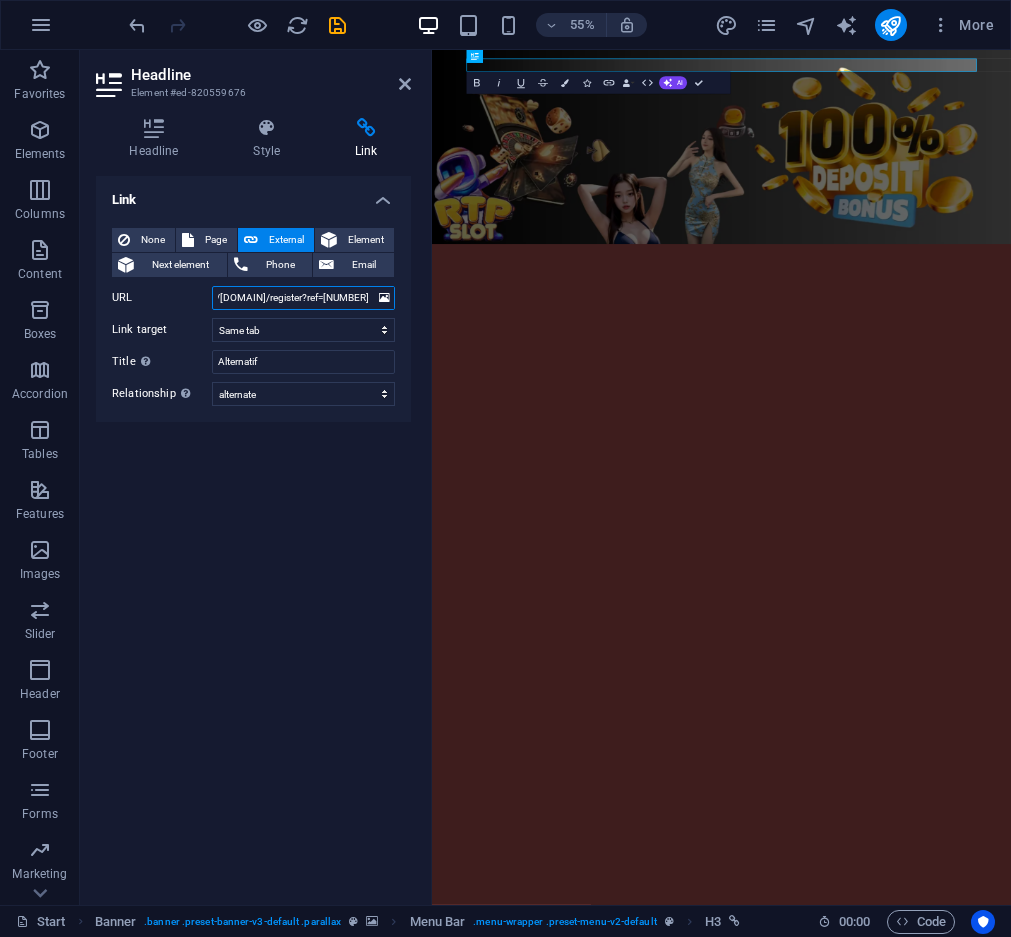 type on "https://[DOMAIN]/register?ref=[NUMBER]" 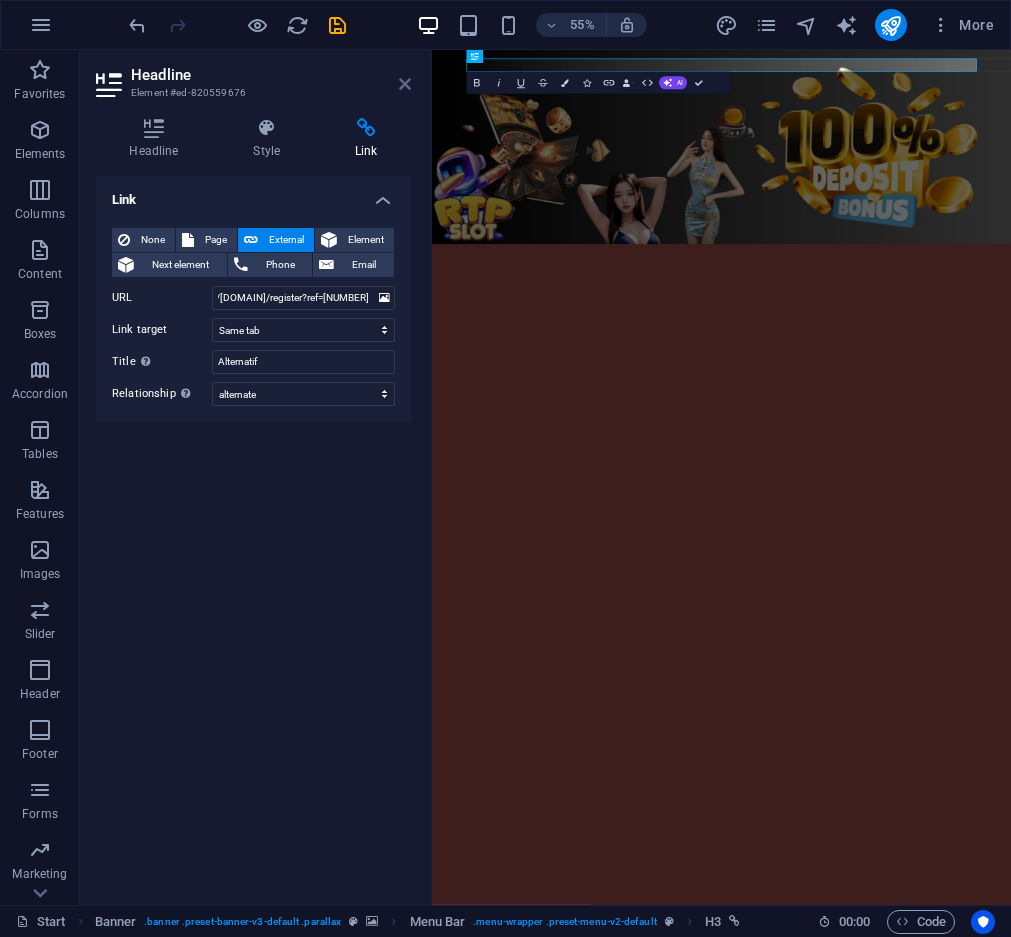 click on "Headline" at bounding box center (271, 75) 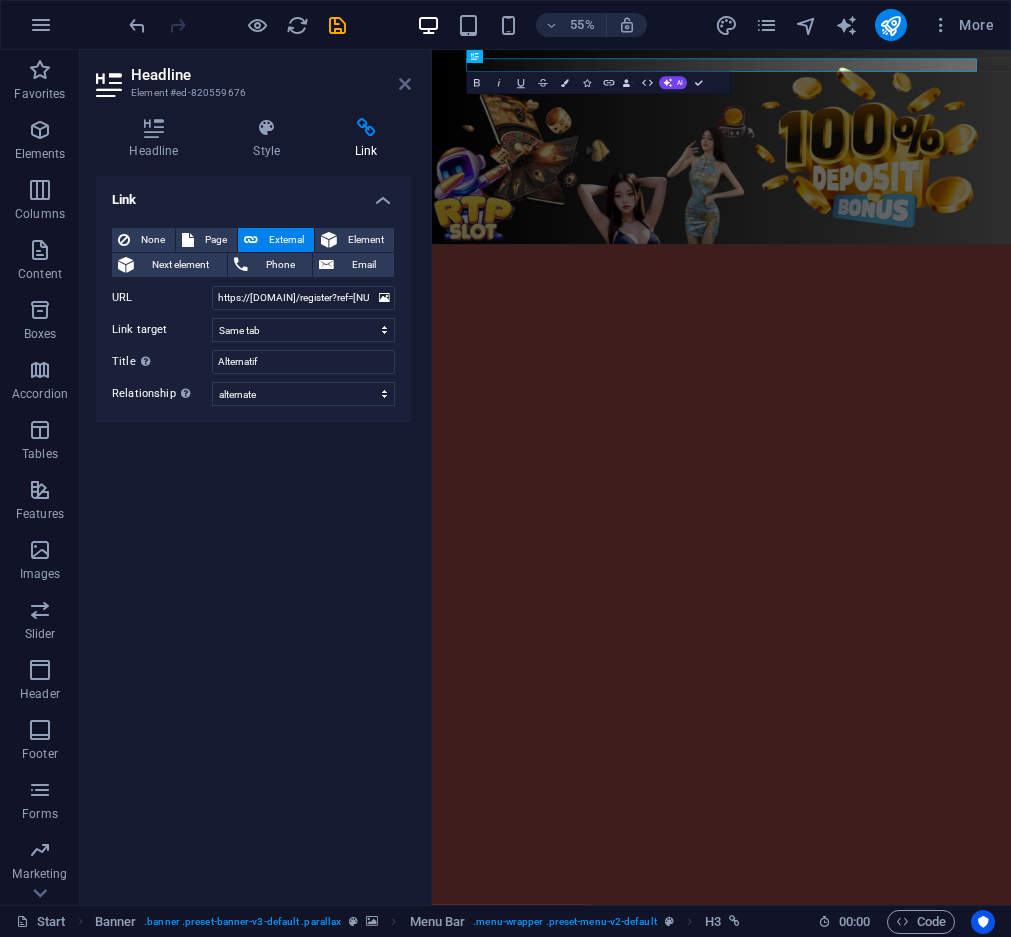 click at bounding box center [405, 84] 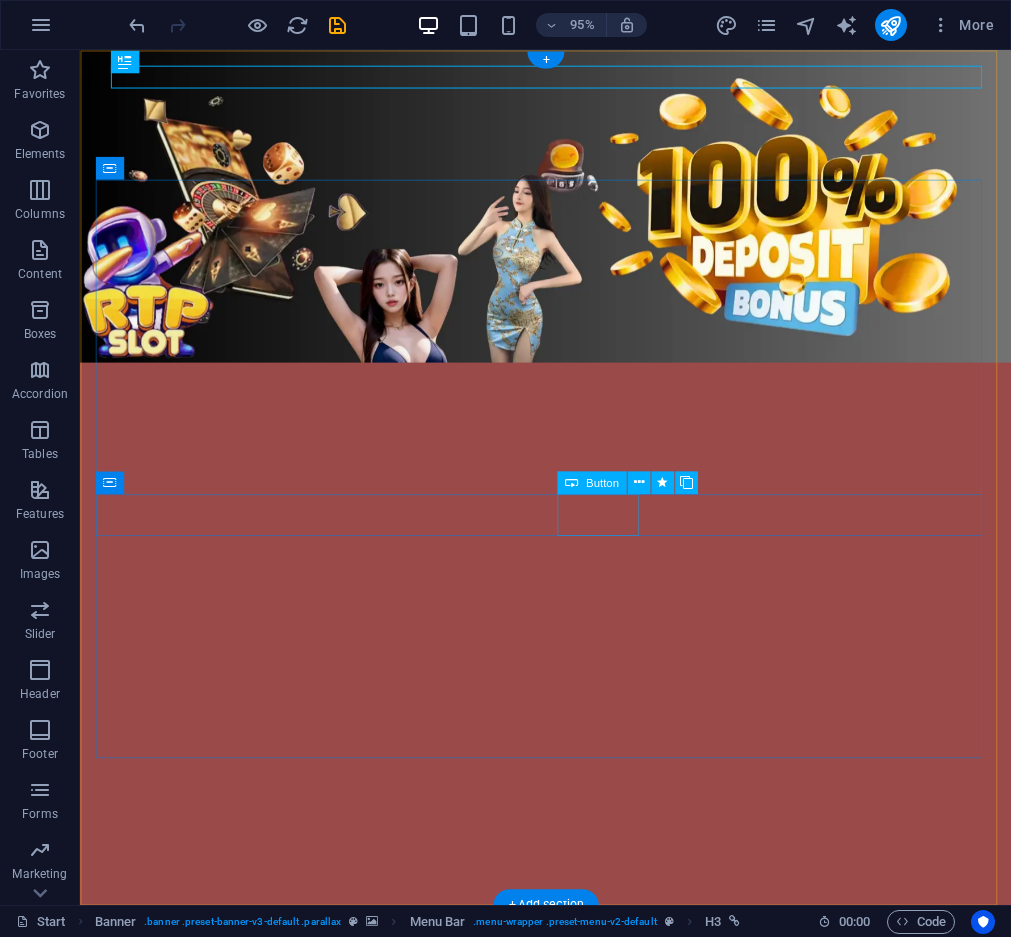 click on "LOGIN" at bounding box center [570, 1997] 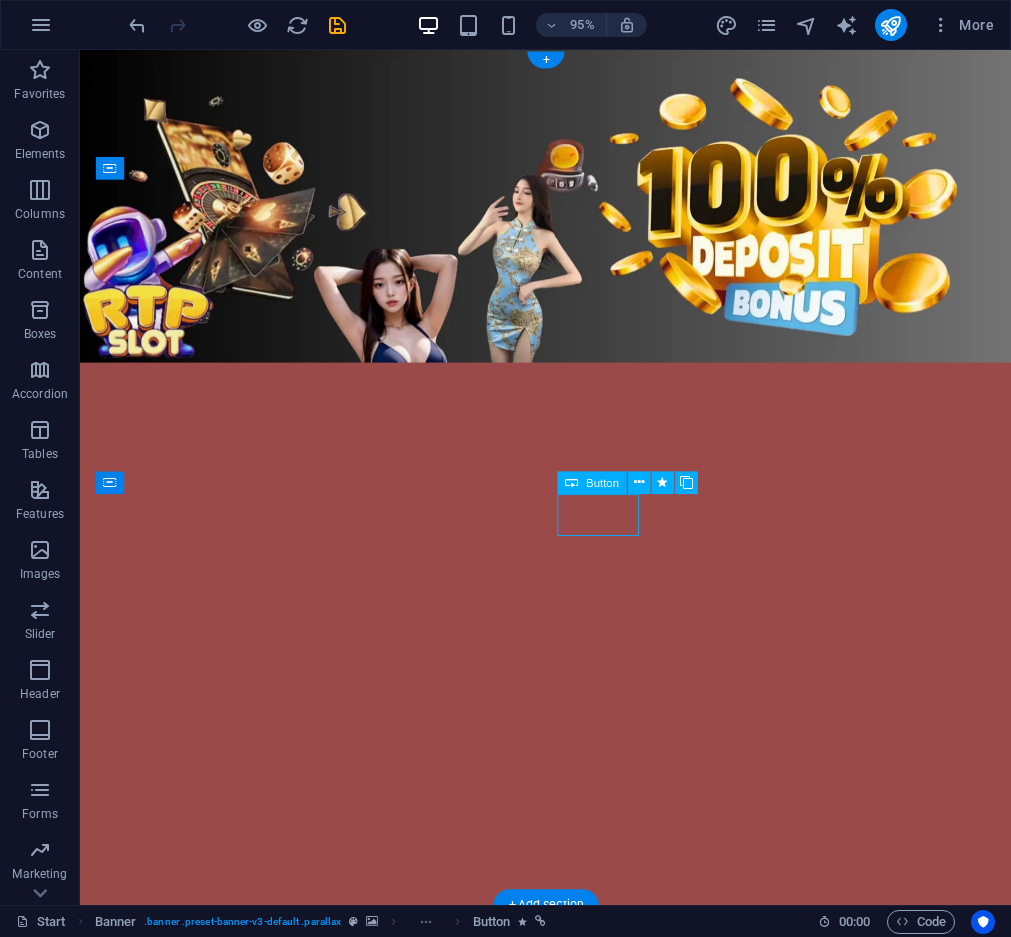 click on "LOGIN" at bounding box center [570, 1997] 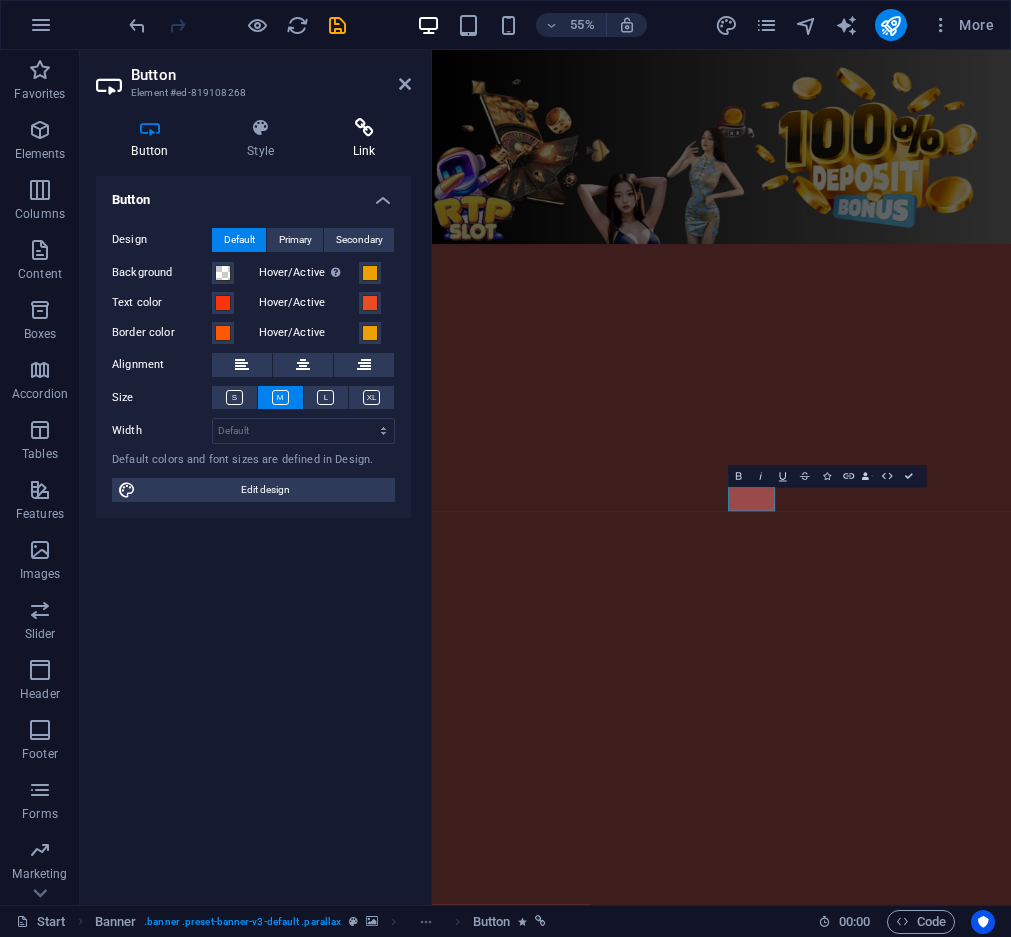 click on "Link" at bounding box center (364, 139) 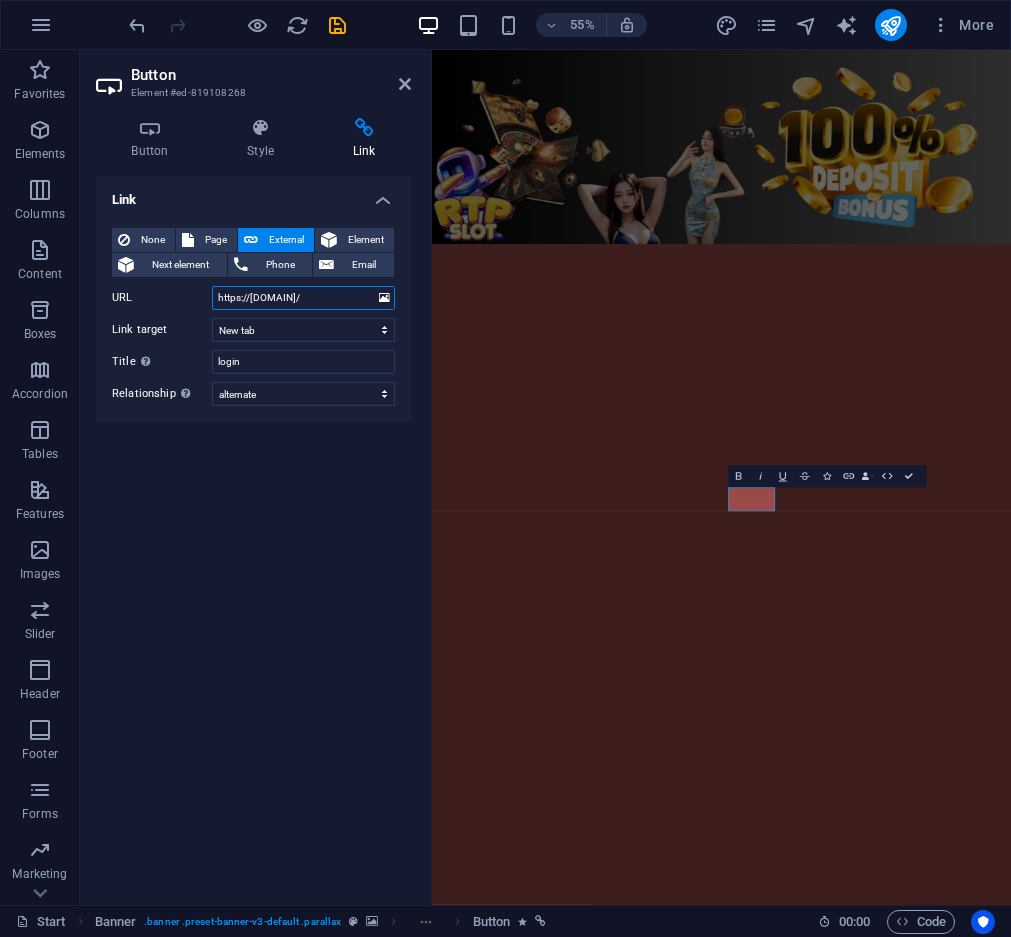 click on "https://[DOMAIN]/" at bounding box center [303, 298] 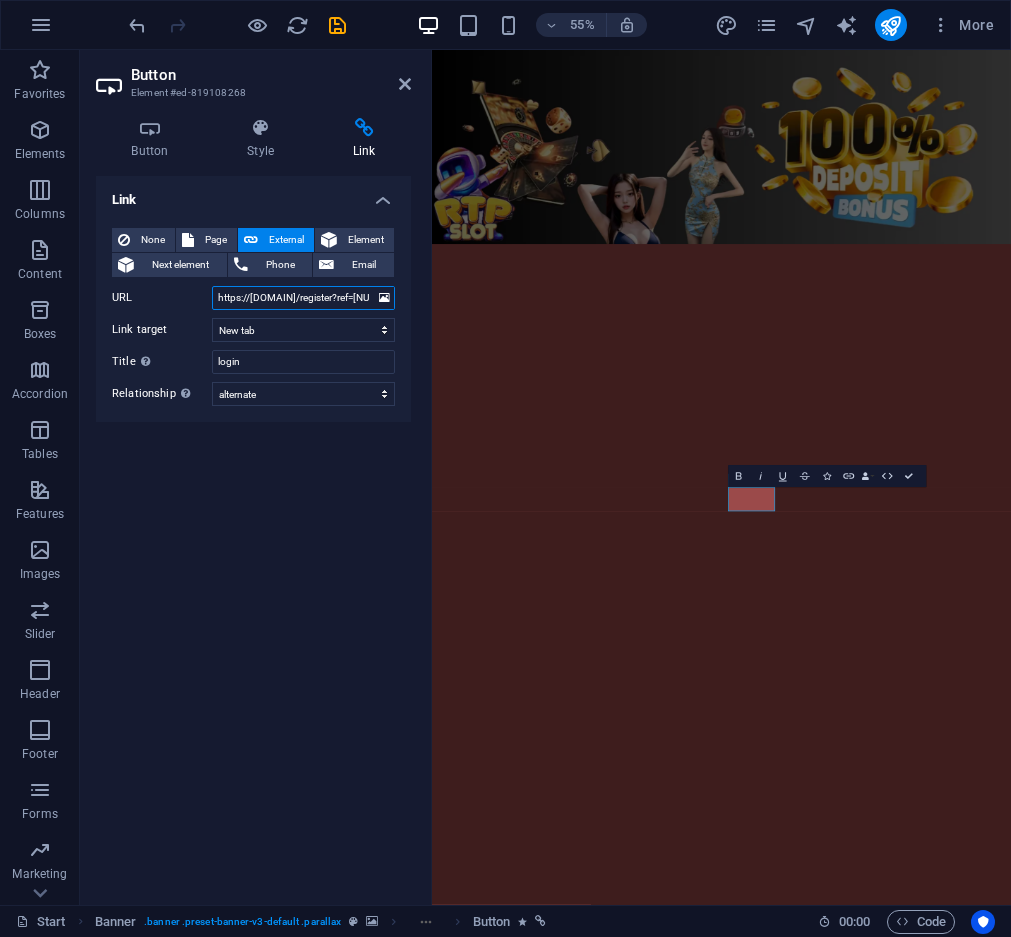 scroll, scrollTop: 0, scrollLeft: 57, axis: horizontal 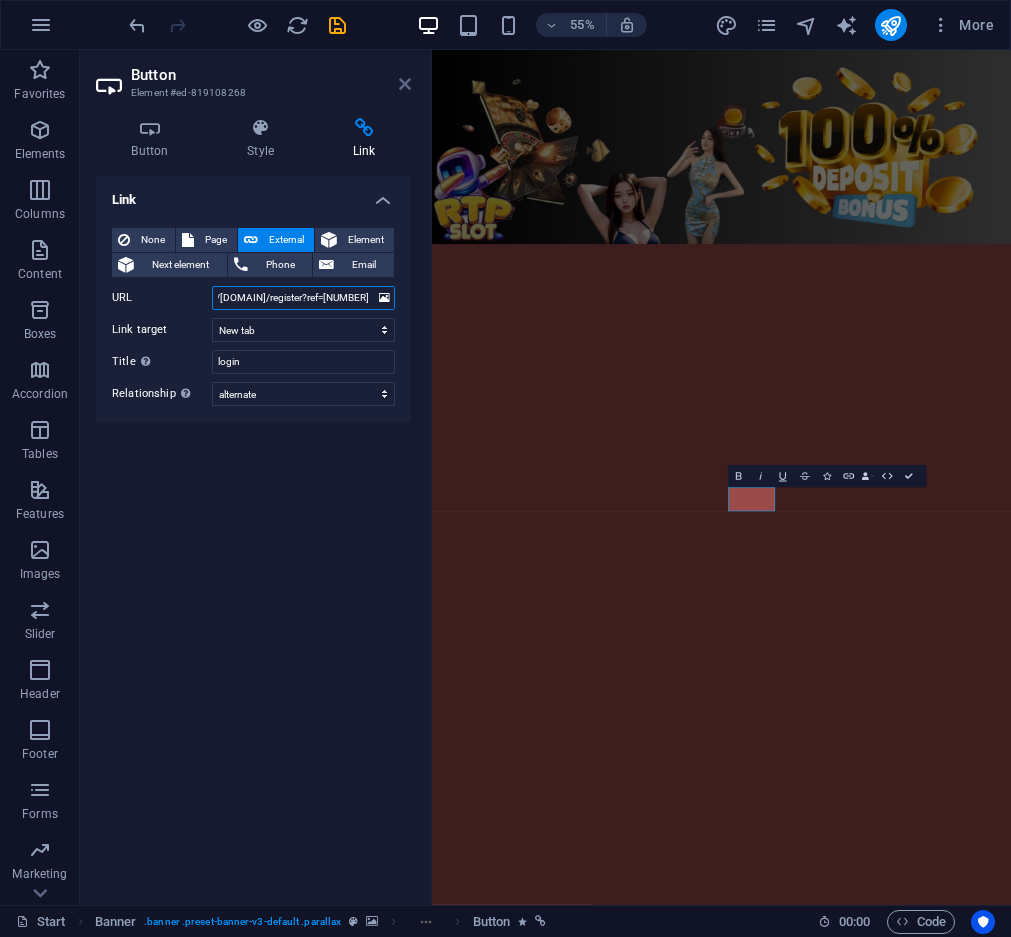 type on "https://[DOMAIN]/register?ref=[NUMBER]" 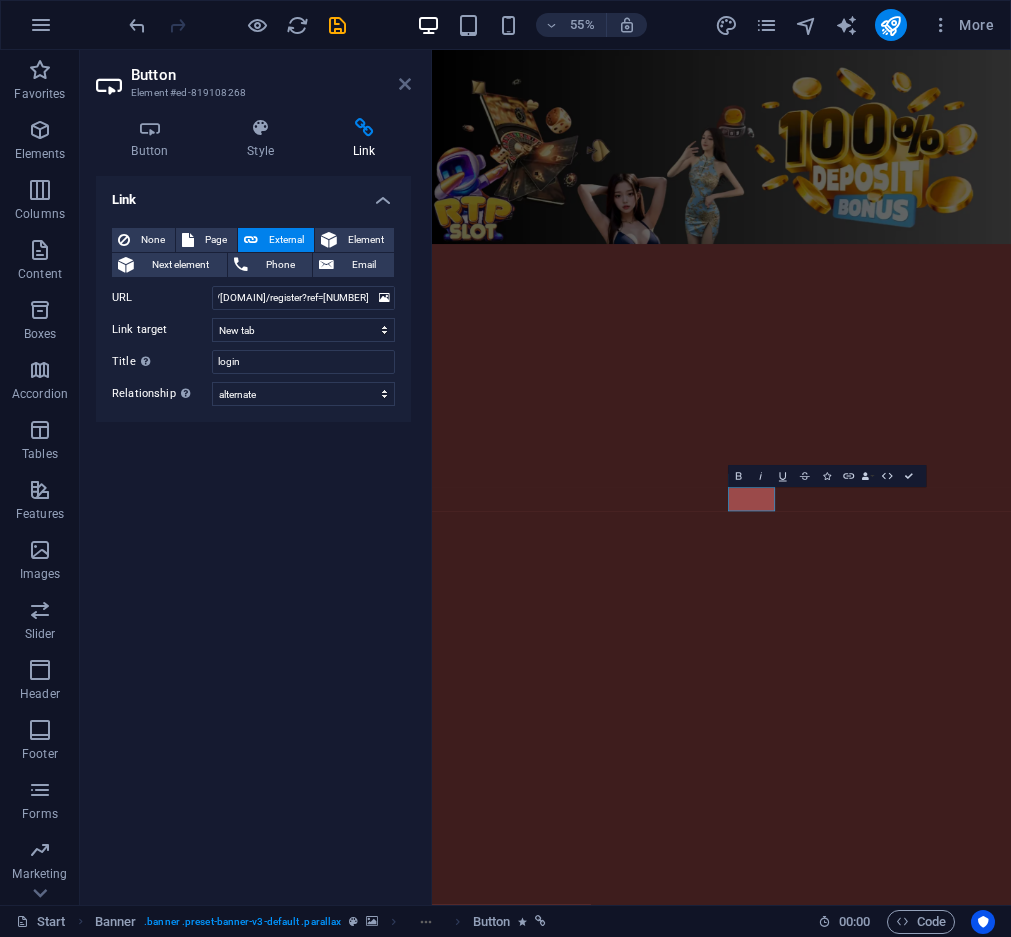 click at bounding box center [405, 84] 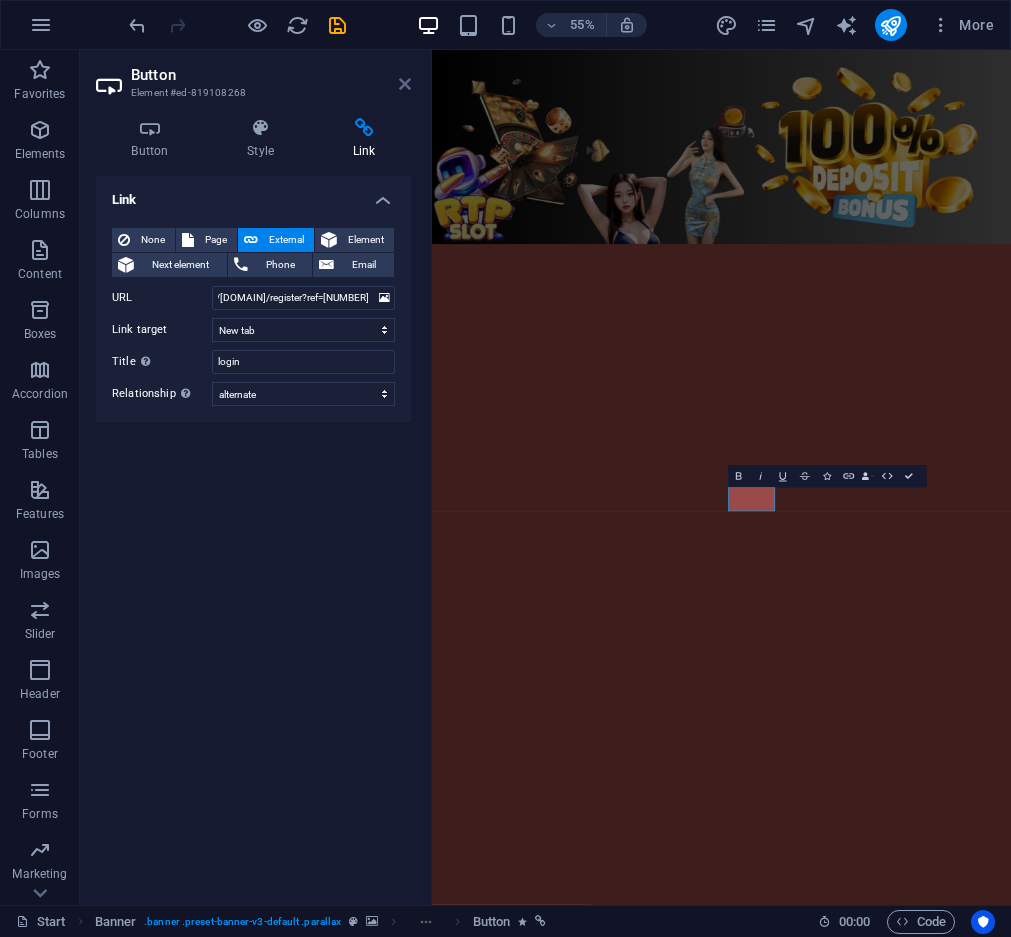 scroll, scrollTop: 0, scrollLeft: 0, axis: both 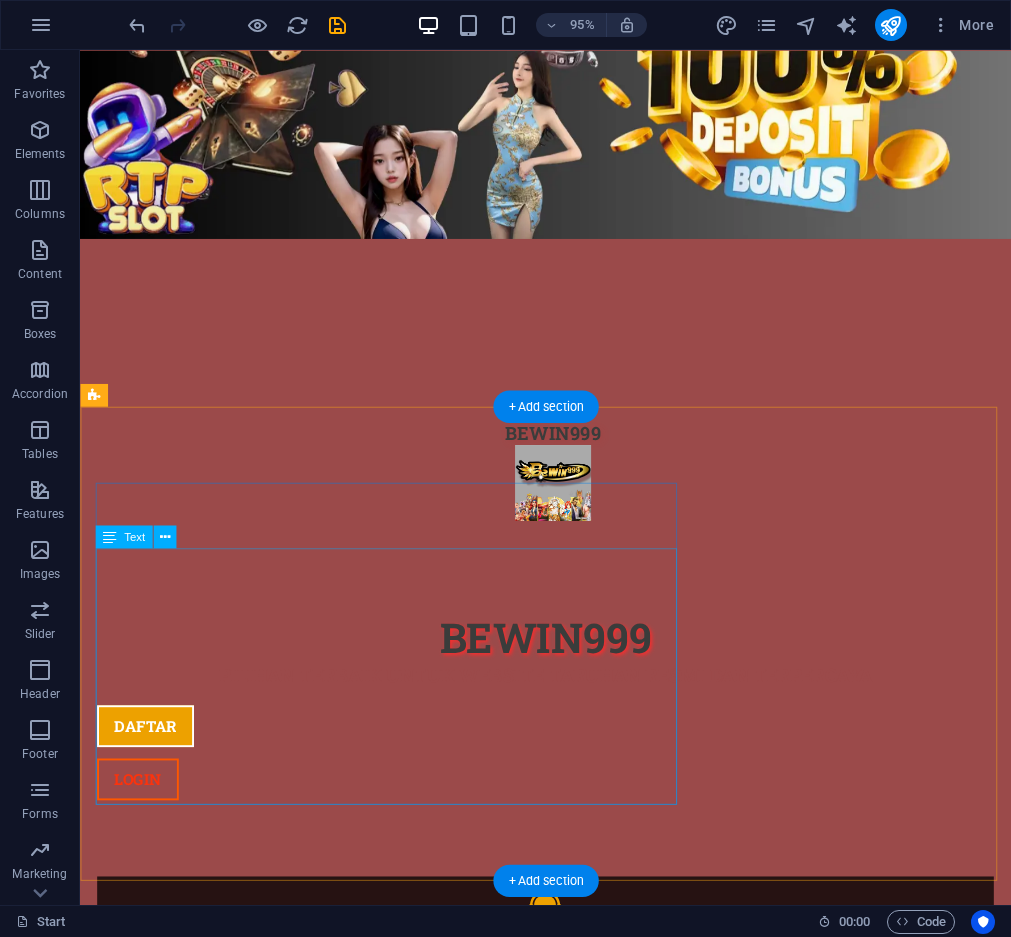 click on "https://[DOMAIN]/   Keamanan [BRAND] memberikan game online terbaik dengan tanggung jawab penuh dan game fairplay. Keamanan selalu menjadi prioritas kami." at bounding box center (568, 1775) 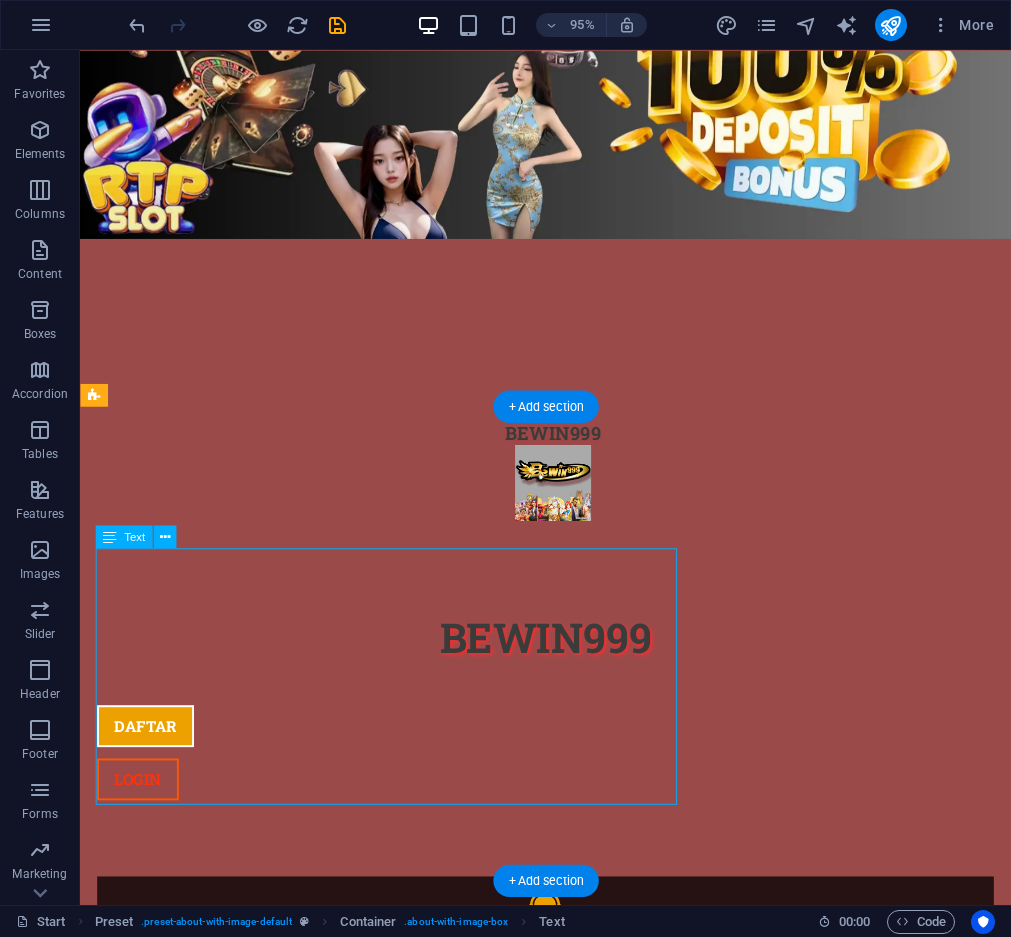 click on "https://[DOMAIN]/   Keamanan [BRAND] memberikan game online terbaik dengan tanggung jawab penuh dan game fairplay. Keamanan selalu menjadi prioritas kami." at bounding box center [568, 1775] 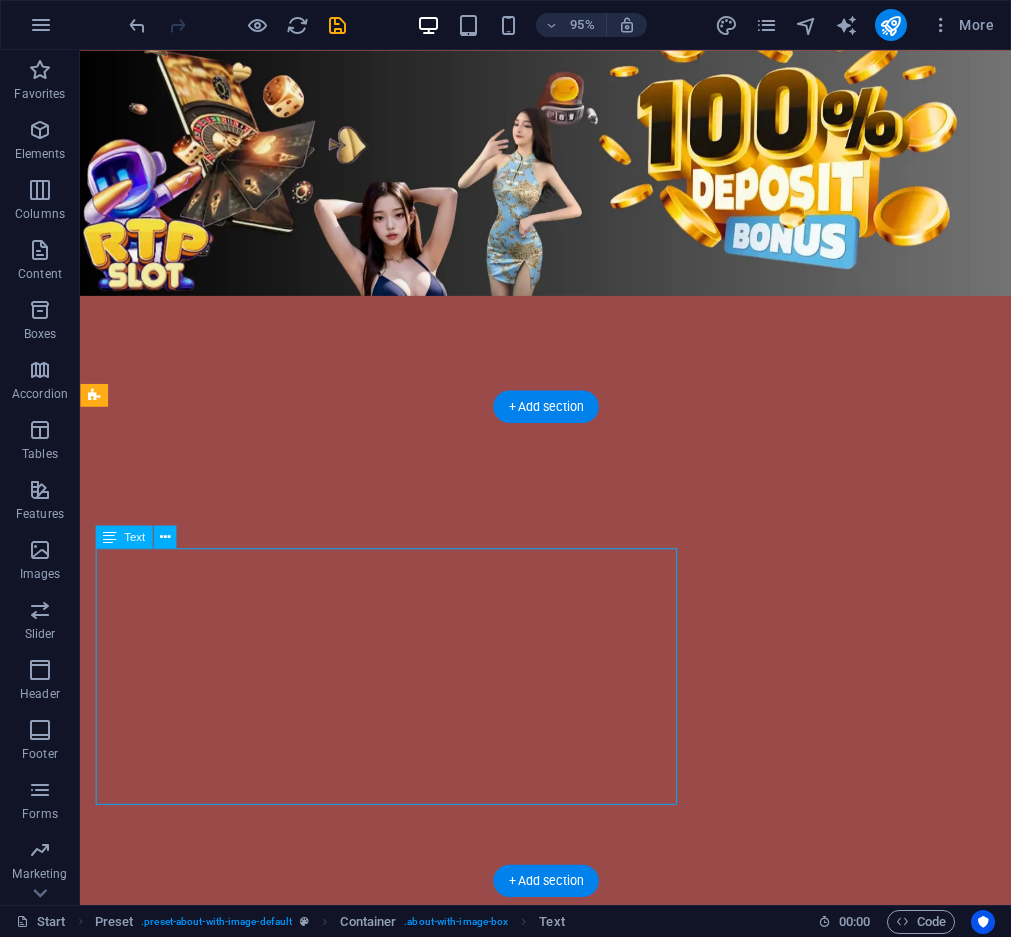 scroll, scrollTop: 286, scrollLeft: 0, axis: vertical 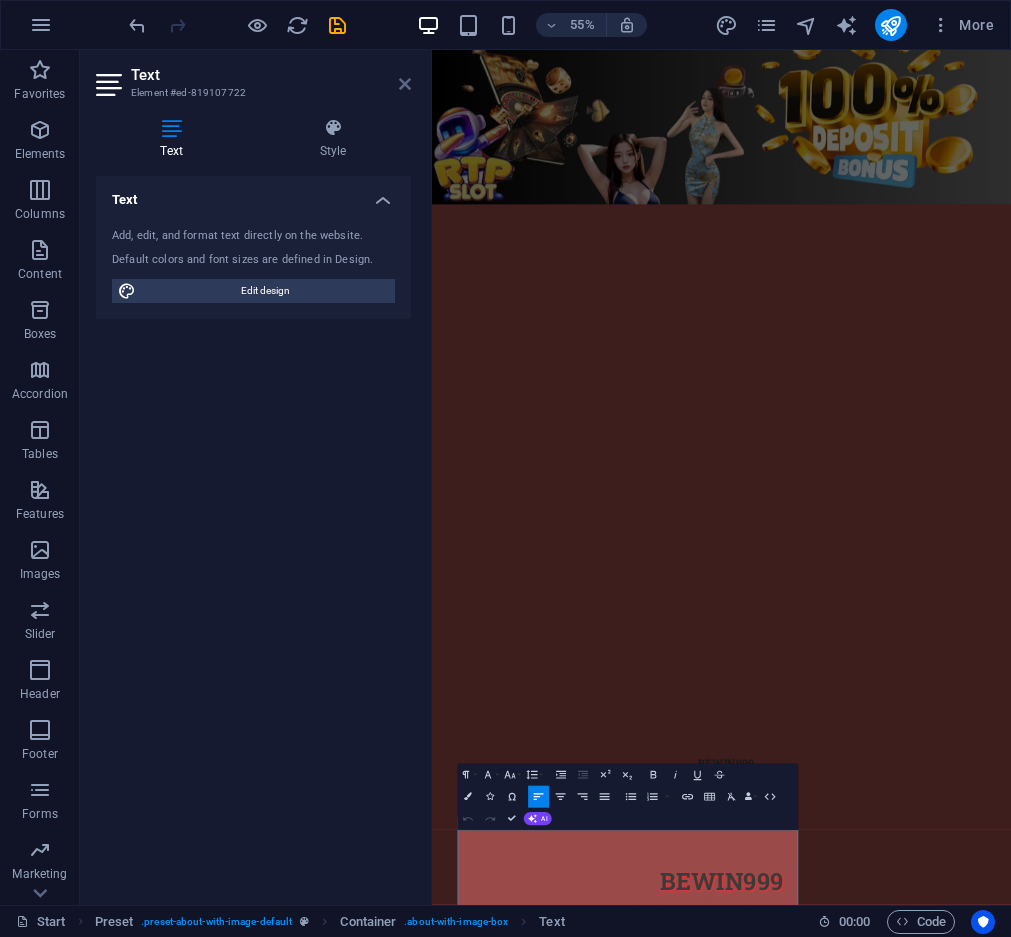 click on "Text Element #ed-819107722" at bounding box center (253, 76) 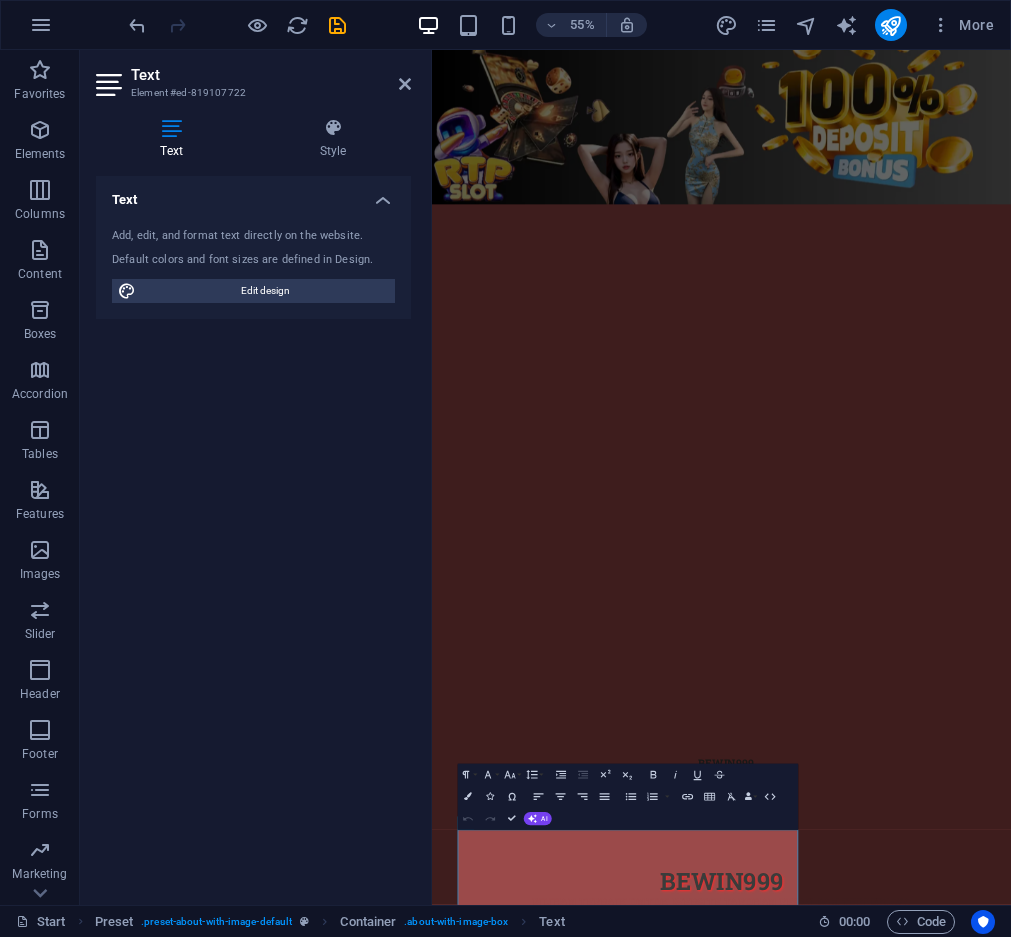 click on "Text Element #ed-819107722 Text Style Text Add, edit, and format text directly on the website. Default colors and font sizes are defined in Design. Edit design Alignment Left aligned Centered Right aligned Preset Element Layout How this element expands within the layout (Flexbox). Size Default auto px % 1/1 1/2 1/3 1/4 1/5 1/6 1/7 1/8 1/9 1/10 Grow Shrink Order Container layout Visible Visible Opacity 100 % Overflow Spacing Margin Default auto px % rem vw vh Custom Custom auto px % rem vw vh auto px % rem vw vh auto px % rem vw vh auto px % rem vw vh Padding Default px rem % vh vw Custom Custom px rem % vh vw px rem % vh vw px rem % vh vw px rem % vh vw Border Style              - Width 1 auto px rem % vh vw Custom Custom 1 auto px rem % vh vw 1 auto px rem % vh vw 1 auto px rem % vh vw 1 auto px rem % vh vw  - Color Round corners Default px rem % vh vw Custom Custom px rem % vh vw px rem % vh vw px rem % vh vw px rem % vh vw Shadow Default None Outside Inside Color X offset 0 px rem vh vw Y offset" at bounding box center [256, 477] 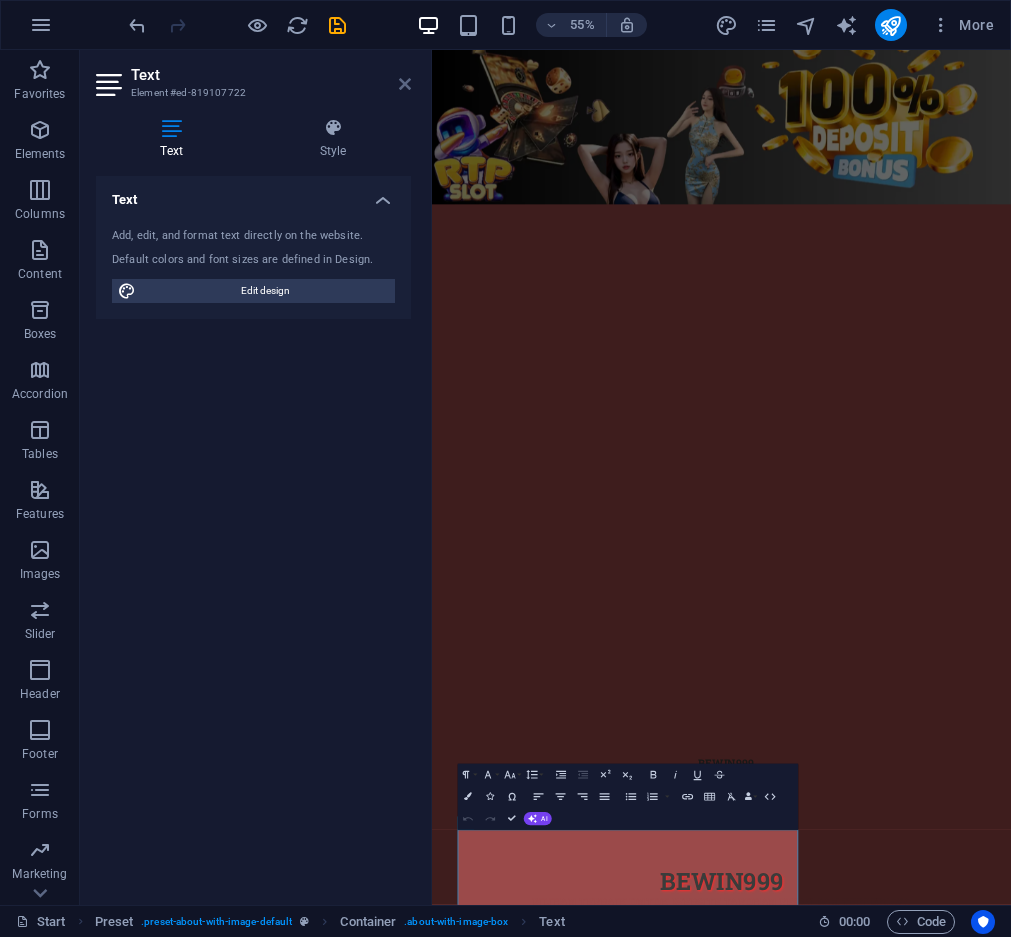click on "Text Element #ed-819107722 Text Style Text Add, edit, and format text directly on the website. Default colors and font sizes are defined in Design. Edit design Alignment Left aligned Centered Right aligned Preset Element Layout How this element expands within the layout (Flexbox). Size Default auto px % 1/1 1/2 1/3 1/4 1/5 1/6 1/7 1/8 1/9 1/10 Grow Shrink Order Container layout Visible Visible Opacity 100 % Overflow Spacing Margin Default auto px % rem vw vh Custom Custom auto px % rem vw vh auto px % rem vw vh auto px % rem vw vh auto px % rem vw vh Padding Default px rem % vh vw Custom Custom px rem % vh vw px rem % vh vw px rem % vh vw px rem % vh vw Border Style              - Width 1 auto px rem % vh vw Custom Custom 1 auto px rem % vh vw 1 auto px rem % vh vw 1 auto px rem % vh vw 1 auto px rem % vh vw  - Color Round corners Default px rem % vh vw Custom Custom px rem % vh vw px rem % vh vw px rem % vh vw px rem % vh vw Shadow Default None Outside Inside Color X offset 0 px rem vh vw Y offset" at bounding box center [256, 477] 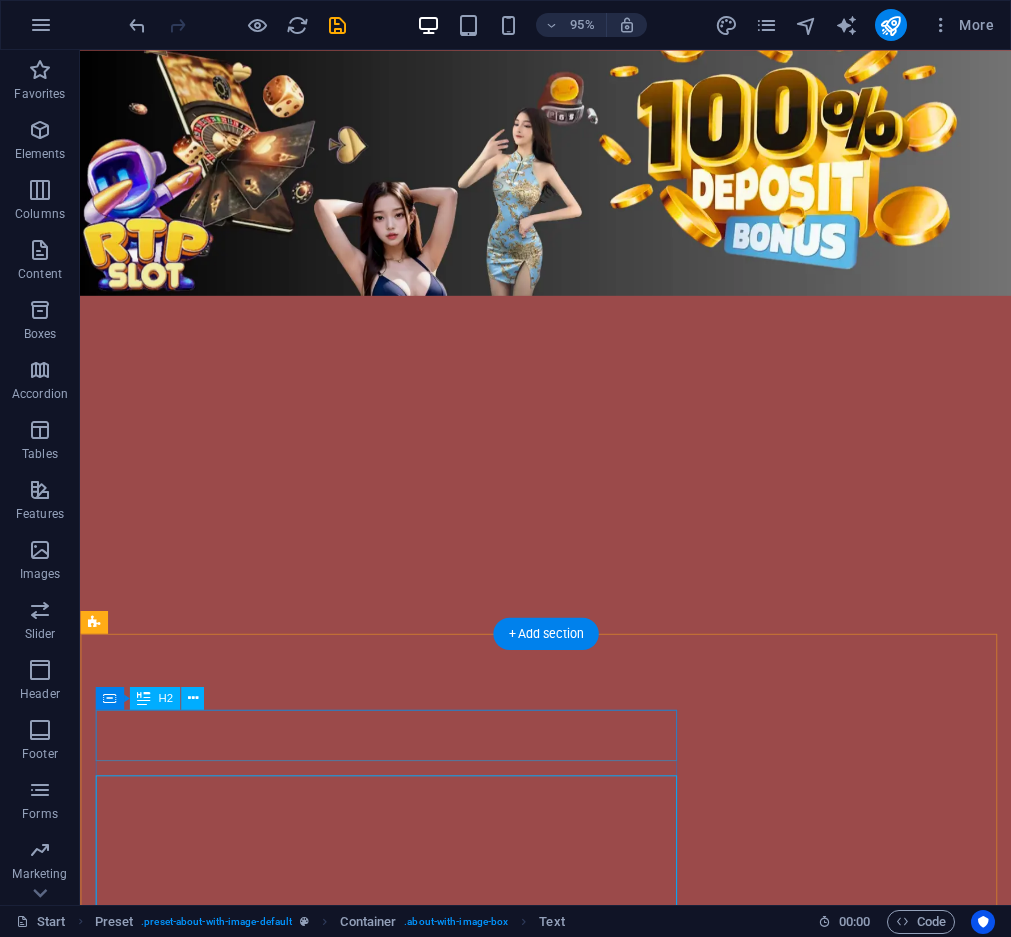 click on "BEWIN999" at bounding box center (568, 2502) 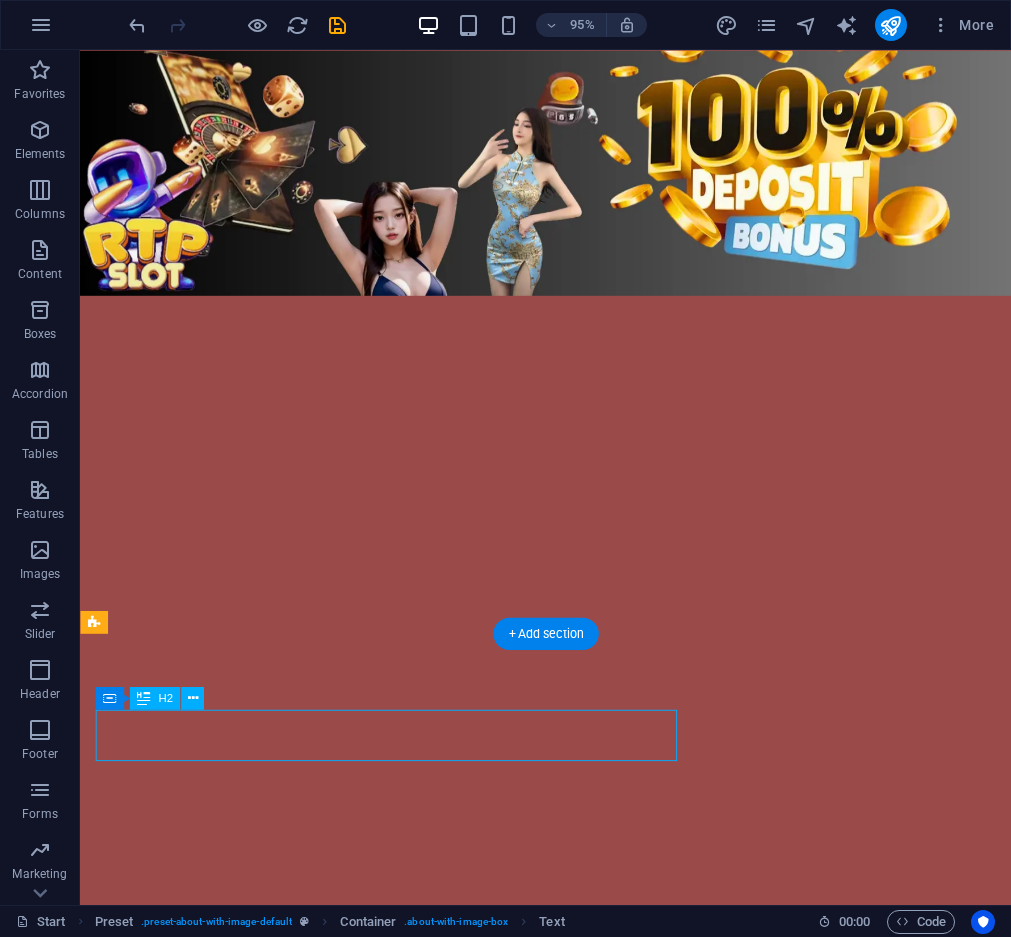 click on "BEWIN999" at bounding box center [568, 2502] 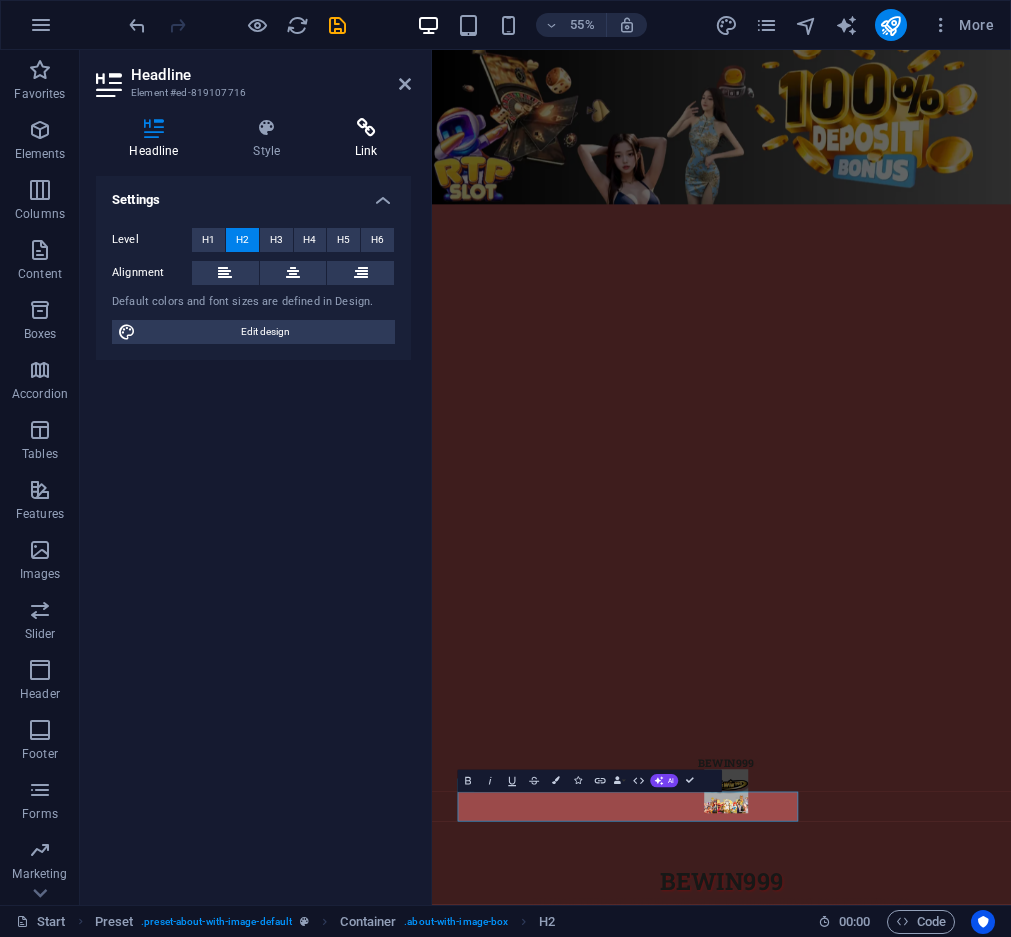 click at bounding box center (366, 128) 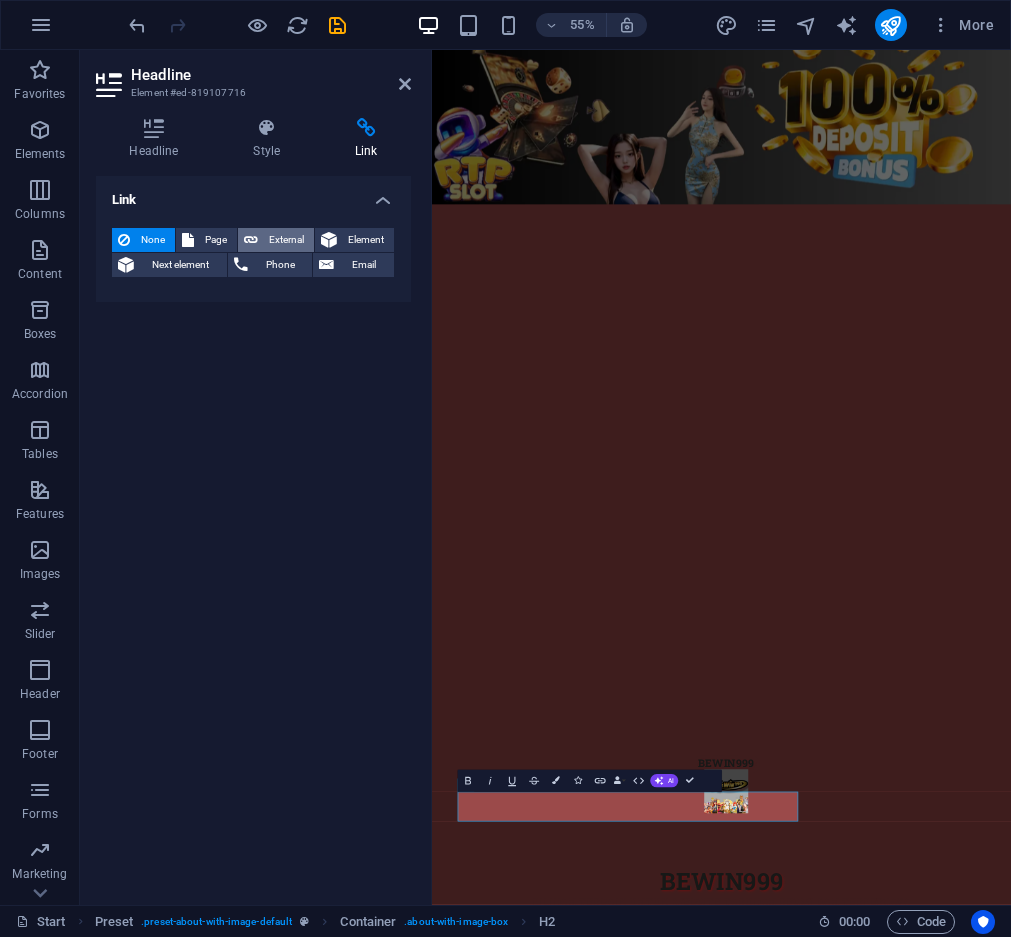 click on "External" at bounding box center (286, 240) 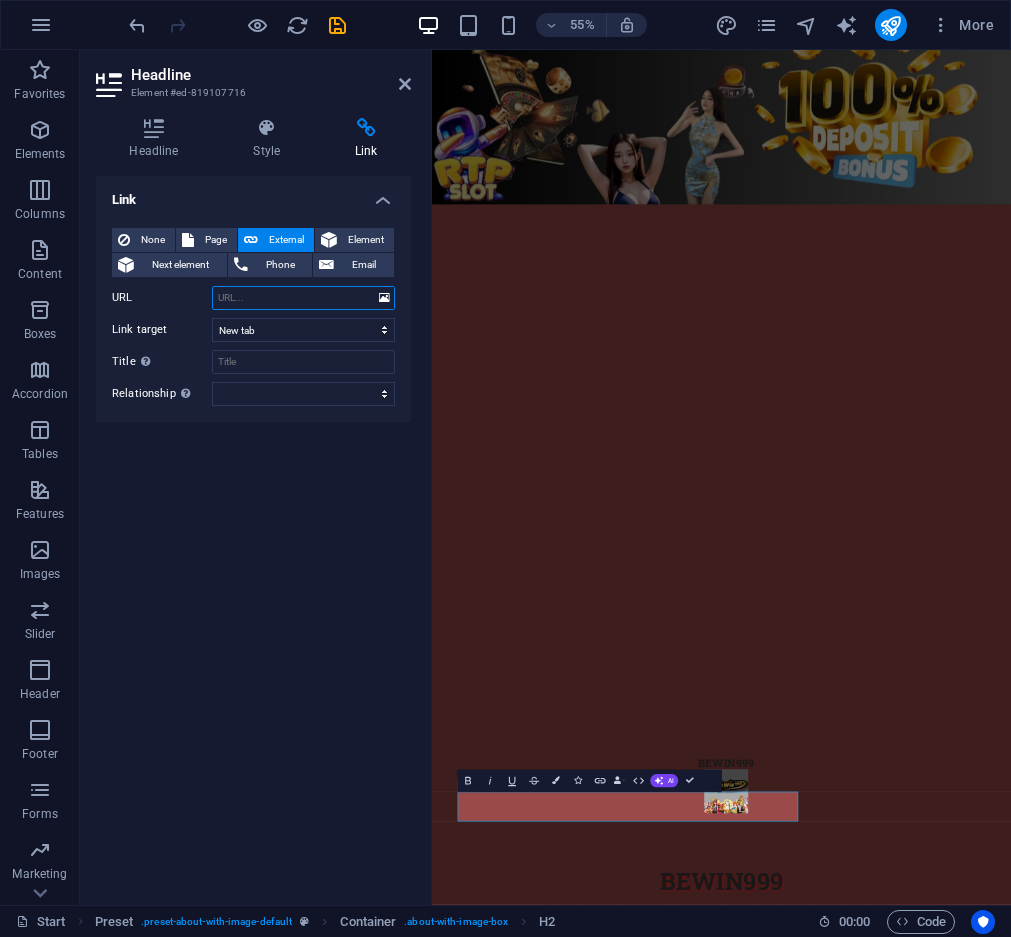 paste on "https://[DOMAIN]/register?ref=[NUMBER]" 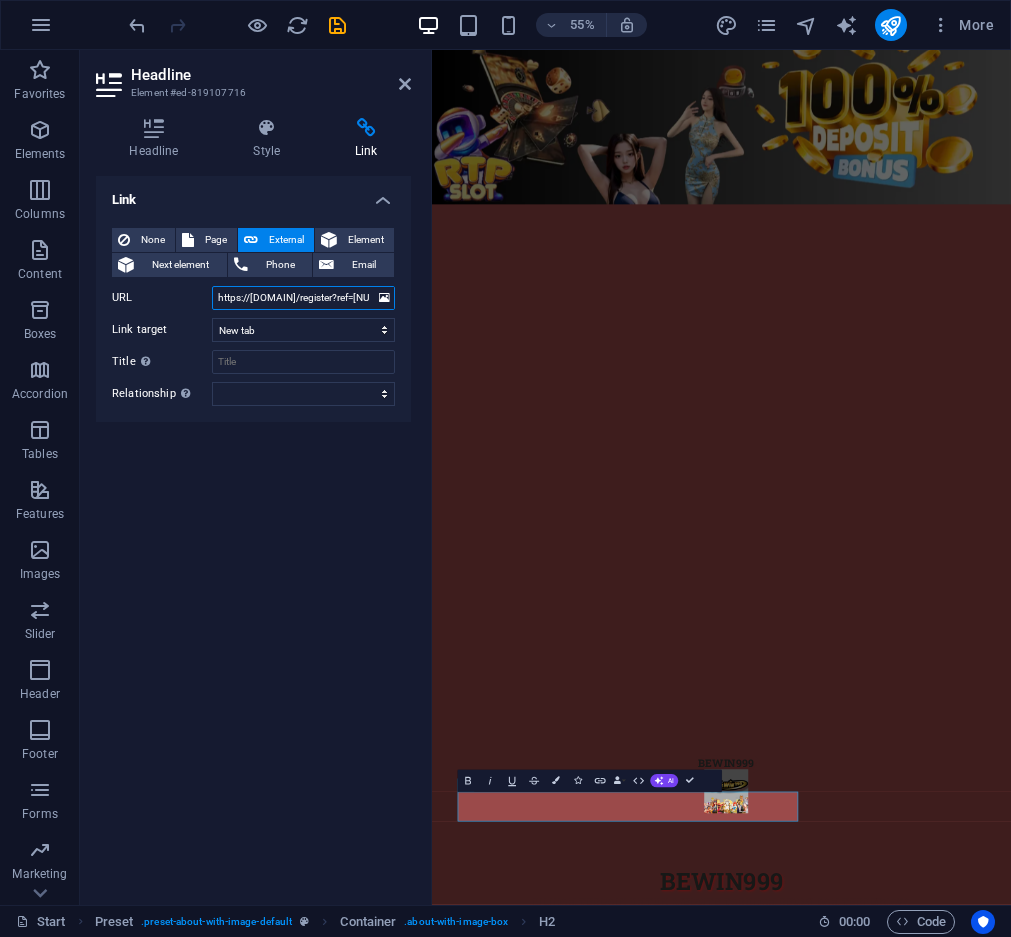 scroll, scrollTop: 0, scrollLeft: 57, axis: horizontal 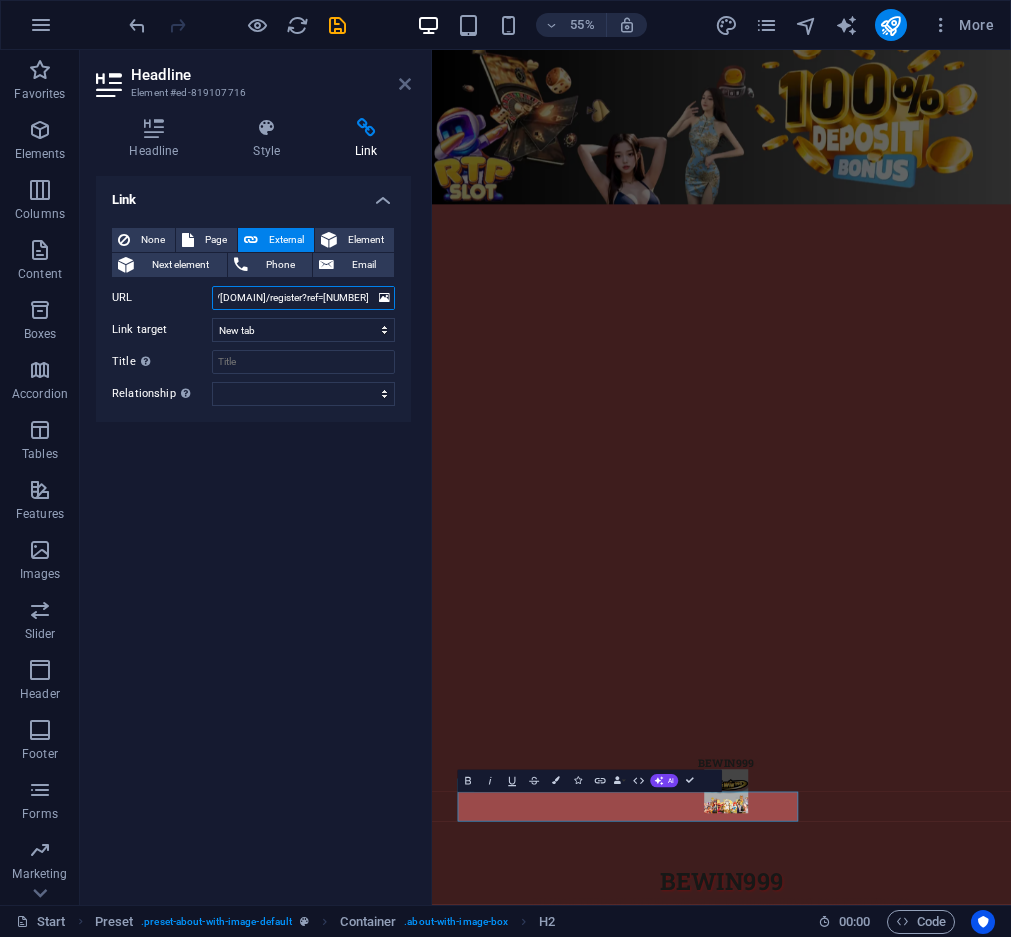 type on "https://[DOMAIN]/register?ref=[NUMBER]" 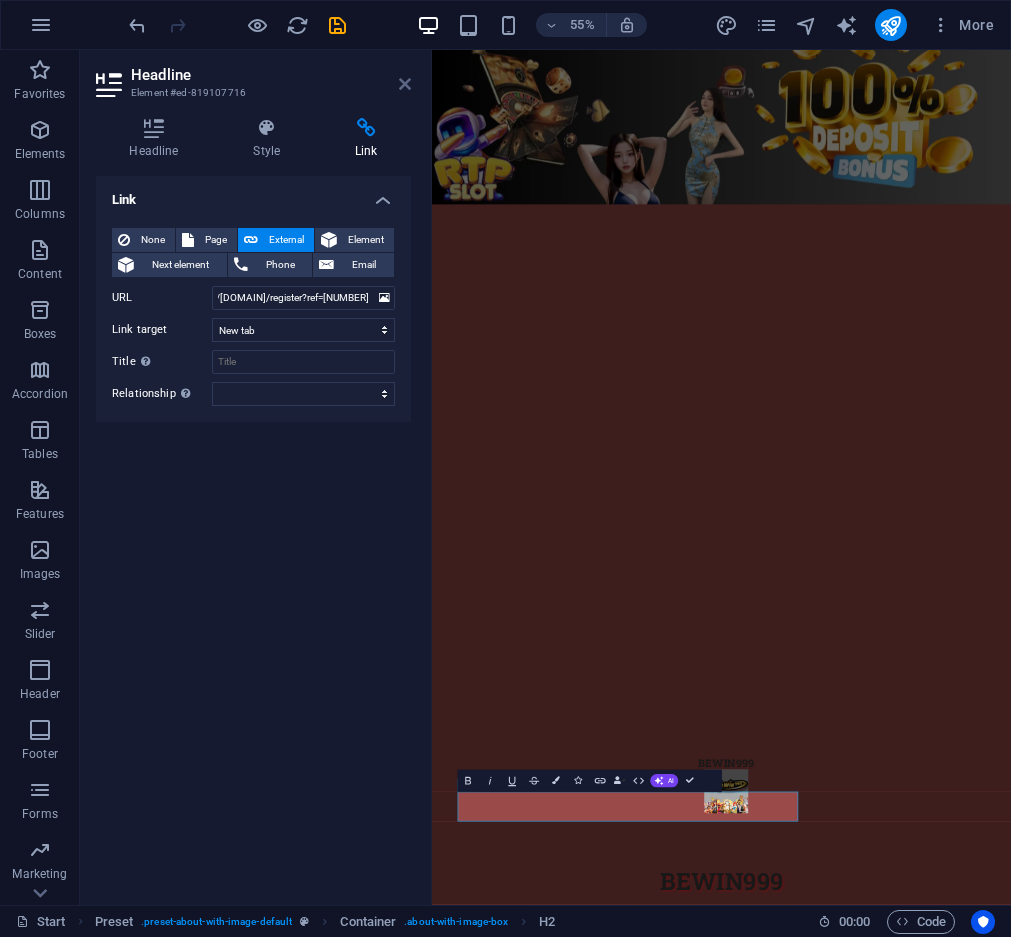 click at bounding box center [405, 84] 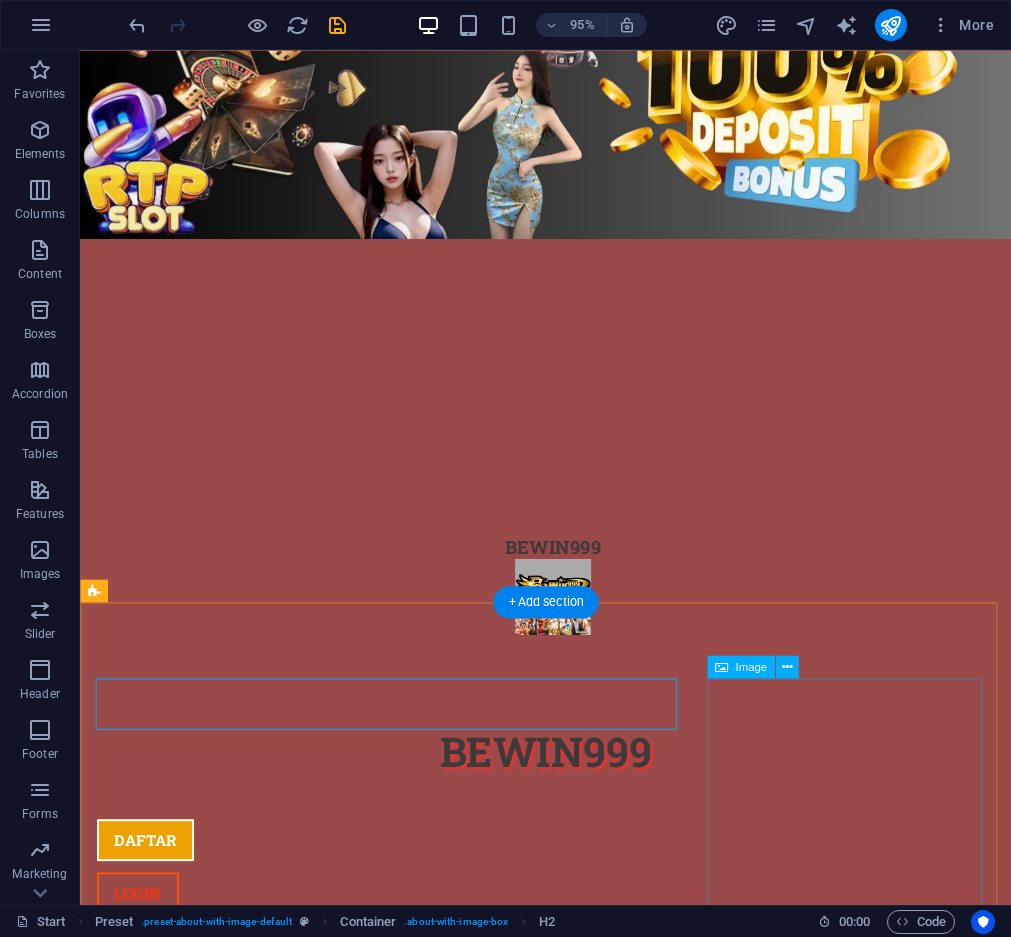 scroll, scrollTop: 525, scrollLeft: 0, axis: vertical 